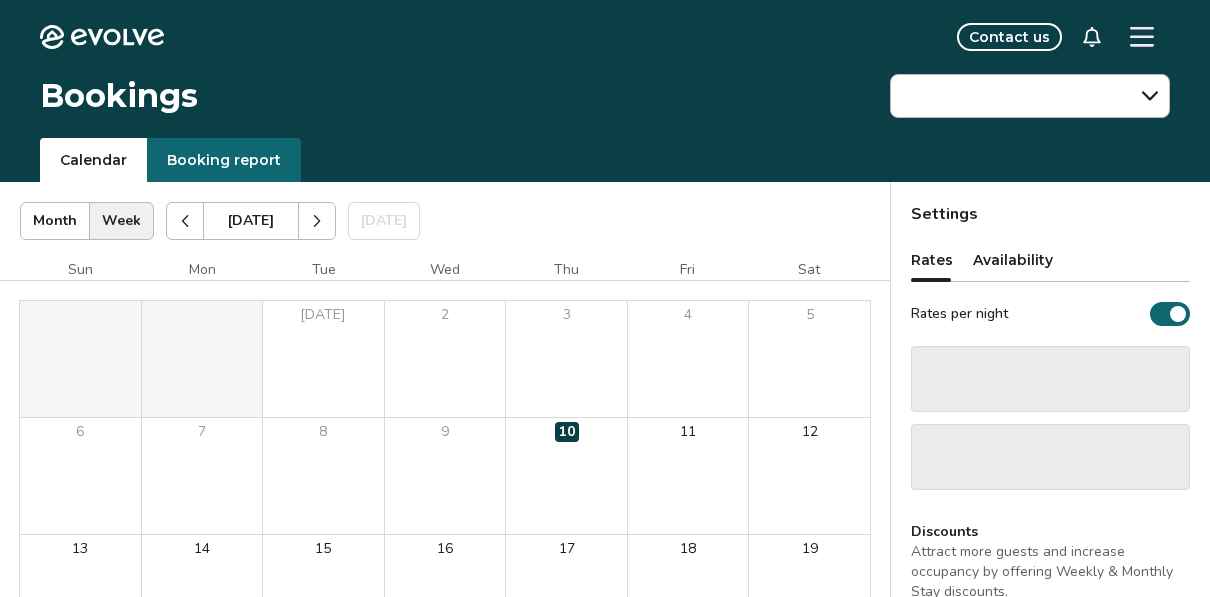 scroll, scrollTop: 0, scrollLeft: 0, axis: both 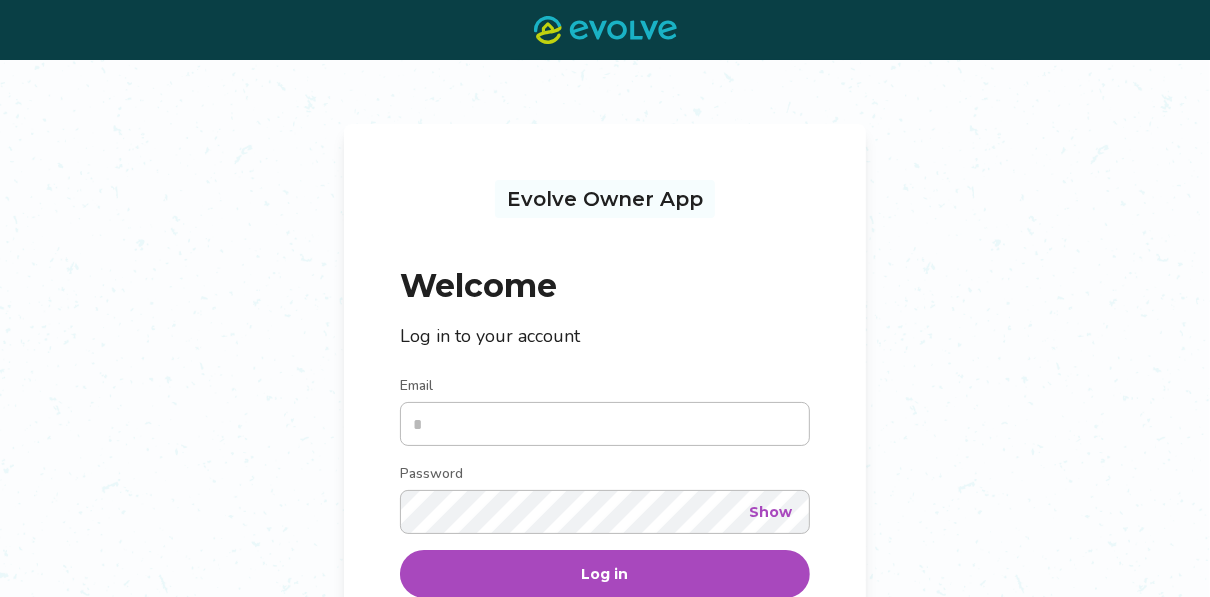 type on "**********" 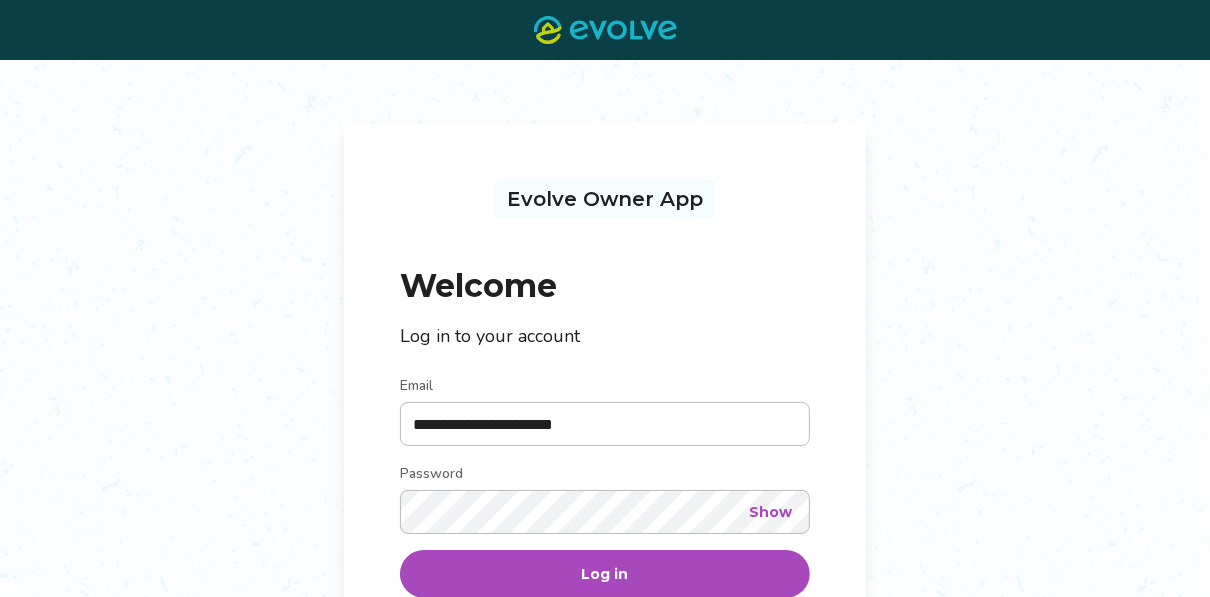 click on "Log in" at bounding box center [605, 574] 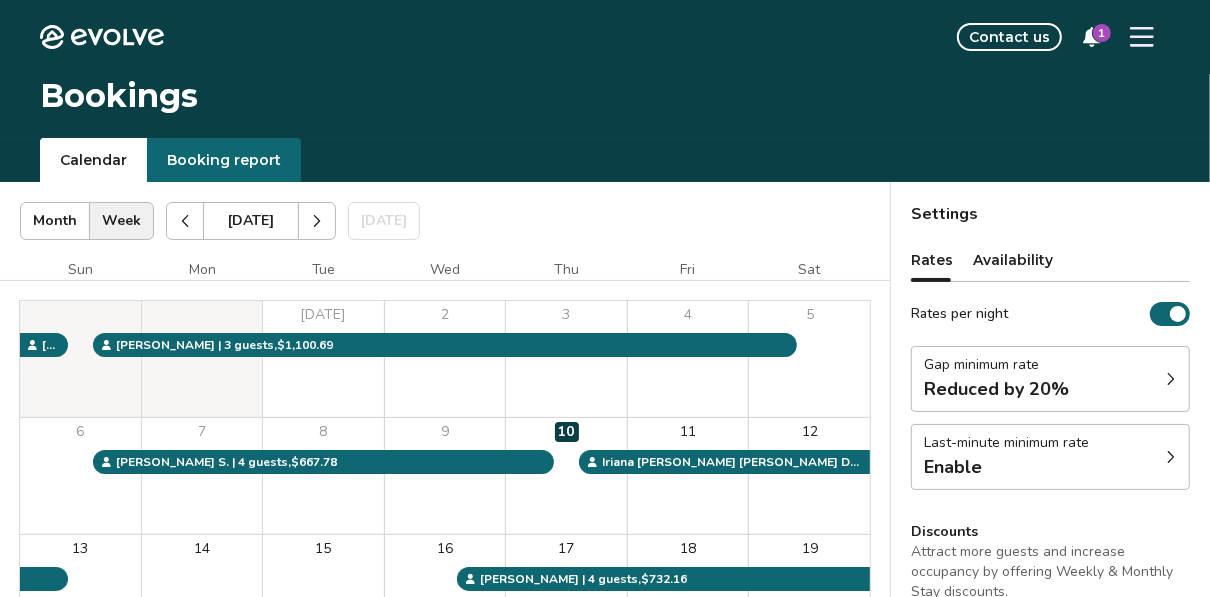 click on "1" at bounding box center (1102, 33) 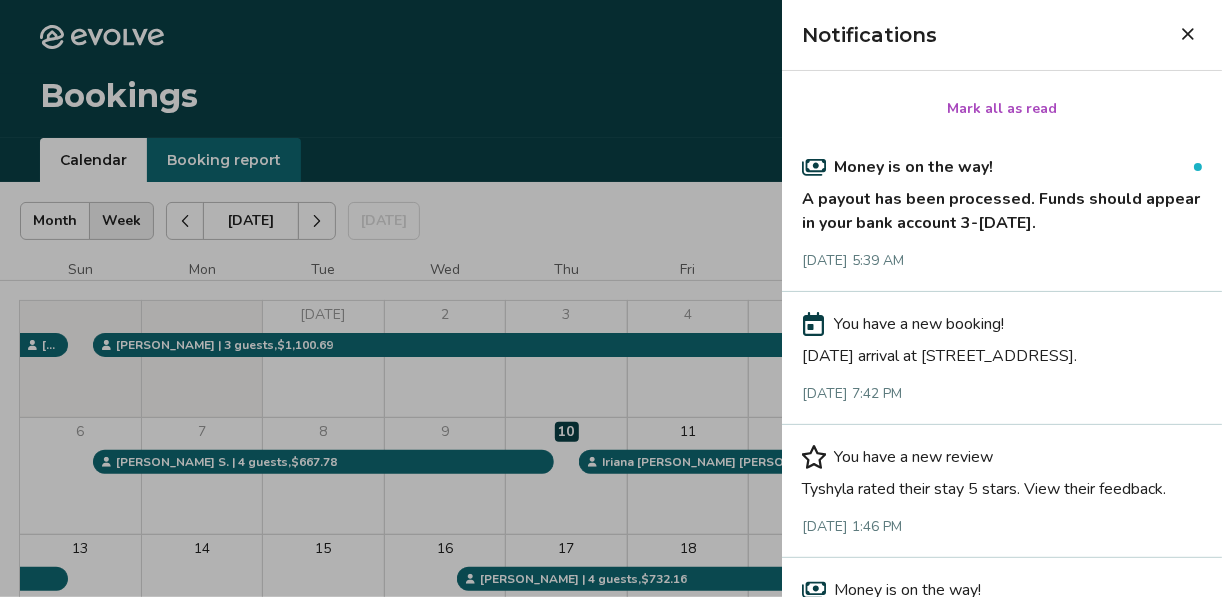 click on "Mark all as read" at bounding box center (1002, 109) 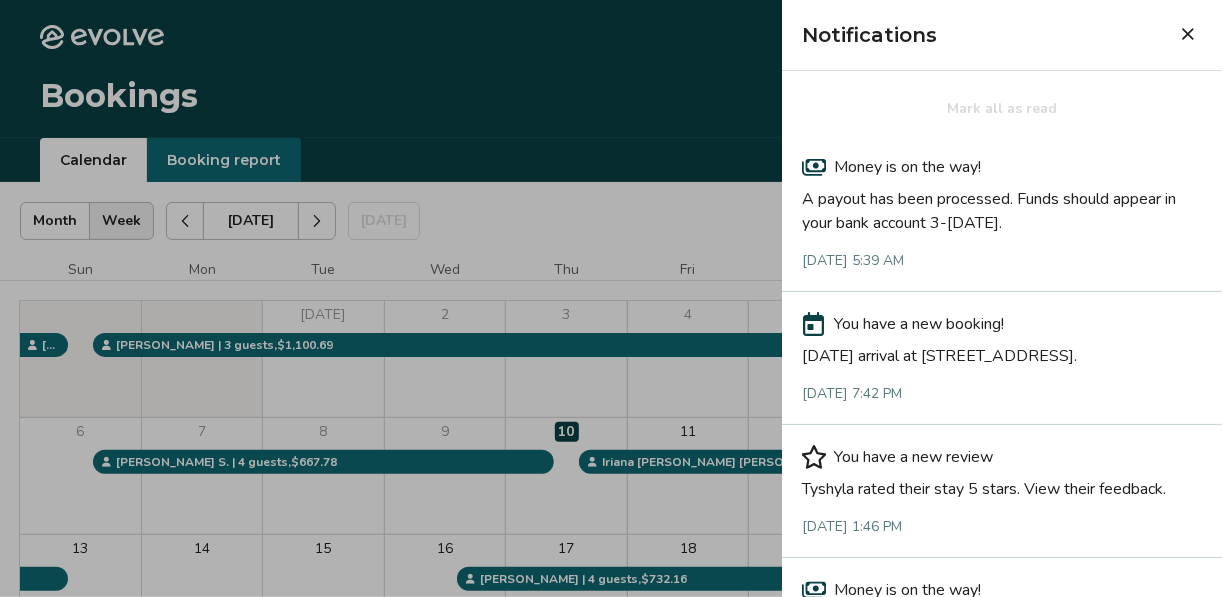 click 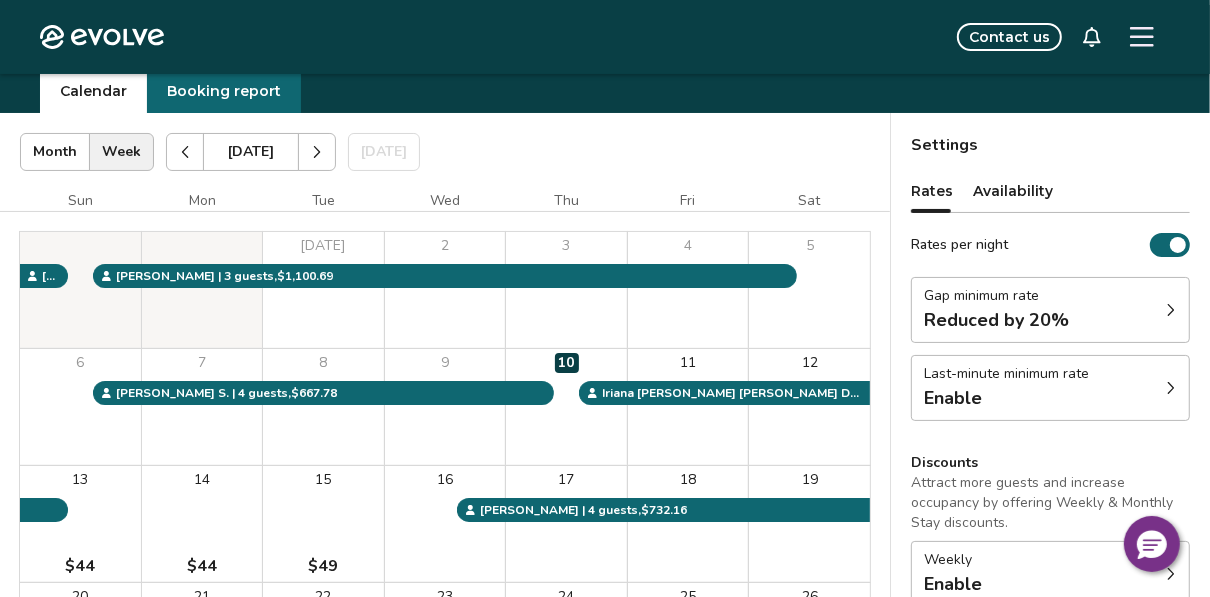 scroll, scrollTop: 37, scrollLeft: 0, axis: vertical 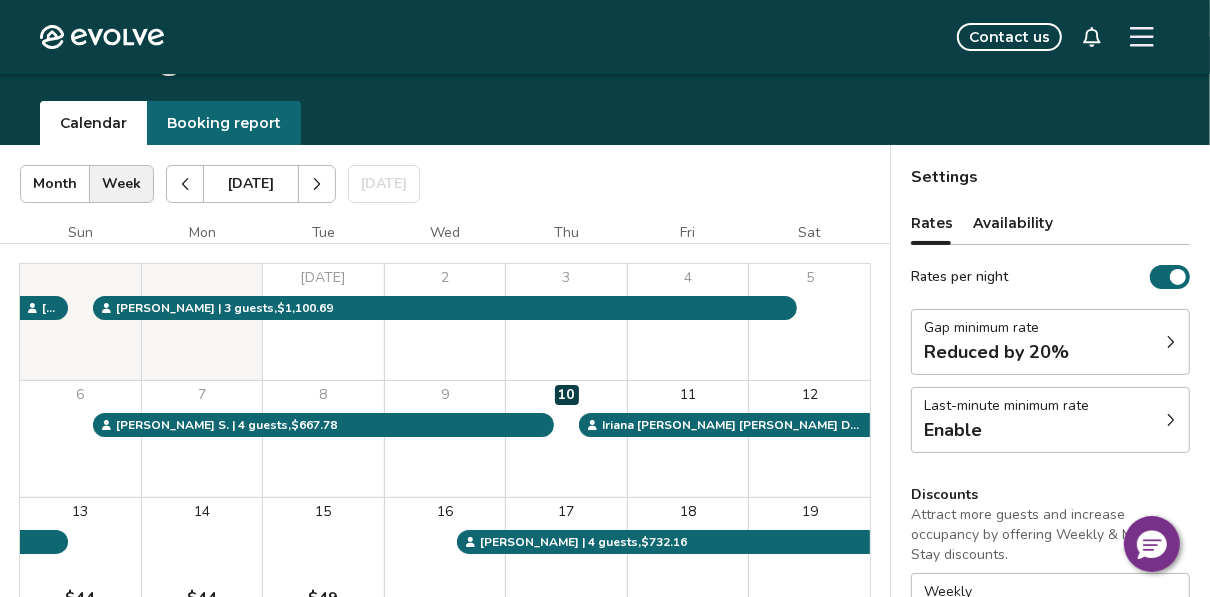 click 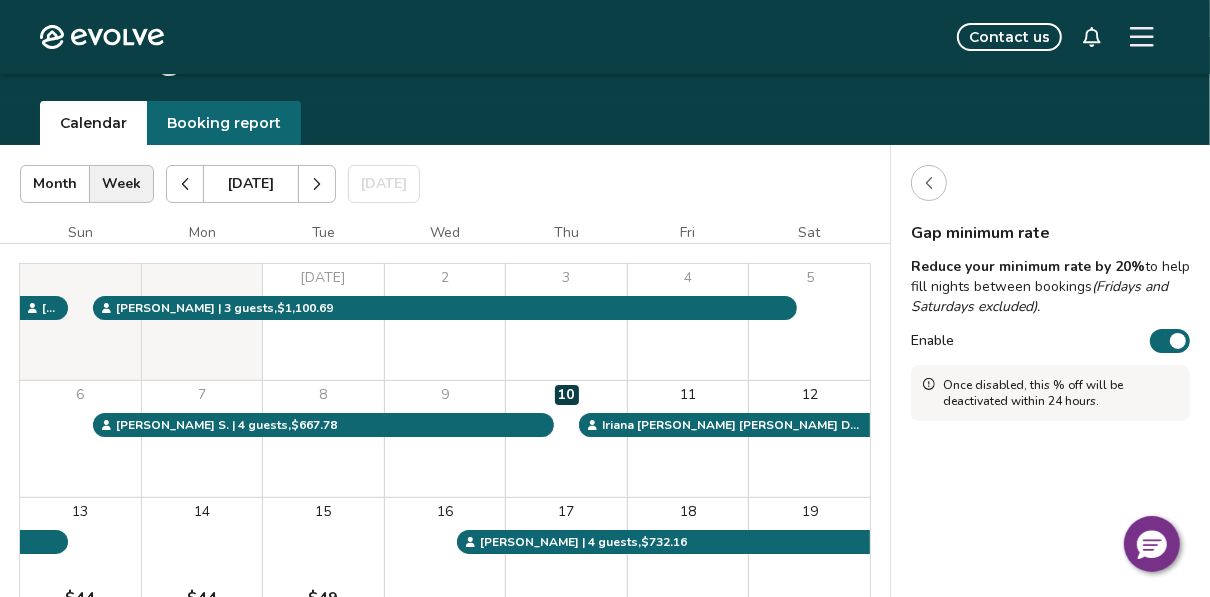 click at bounding box center (1178, 341) 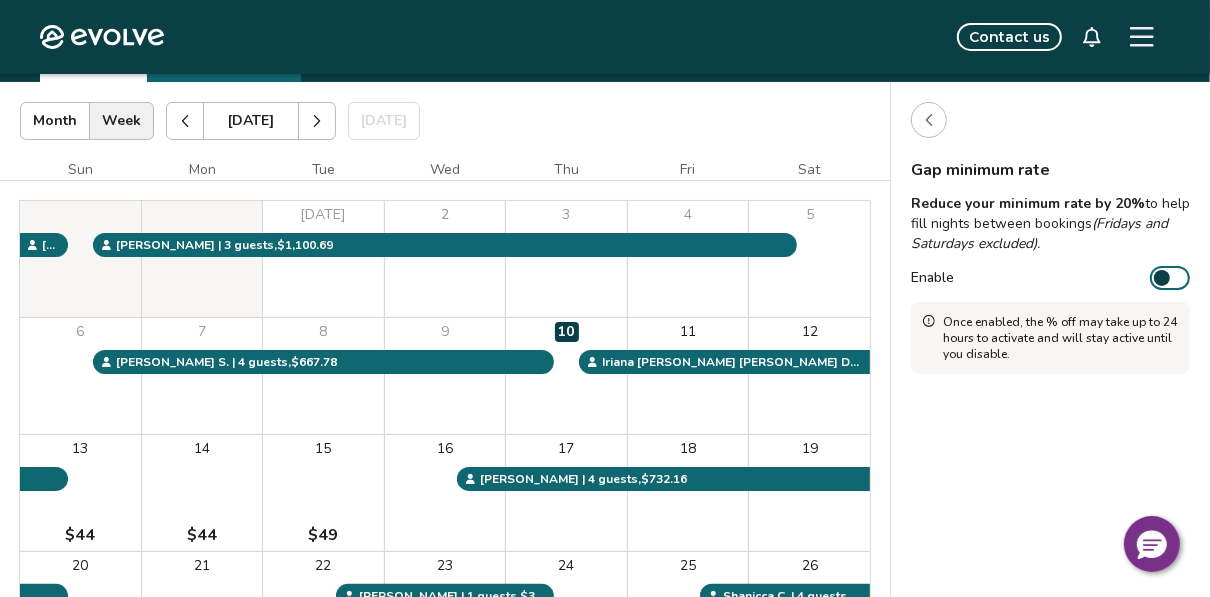 scroll, scrollTop: 37, scrollLeft: 0, axis: vertical 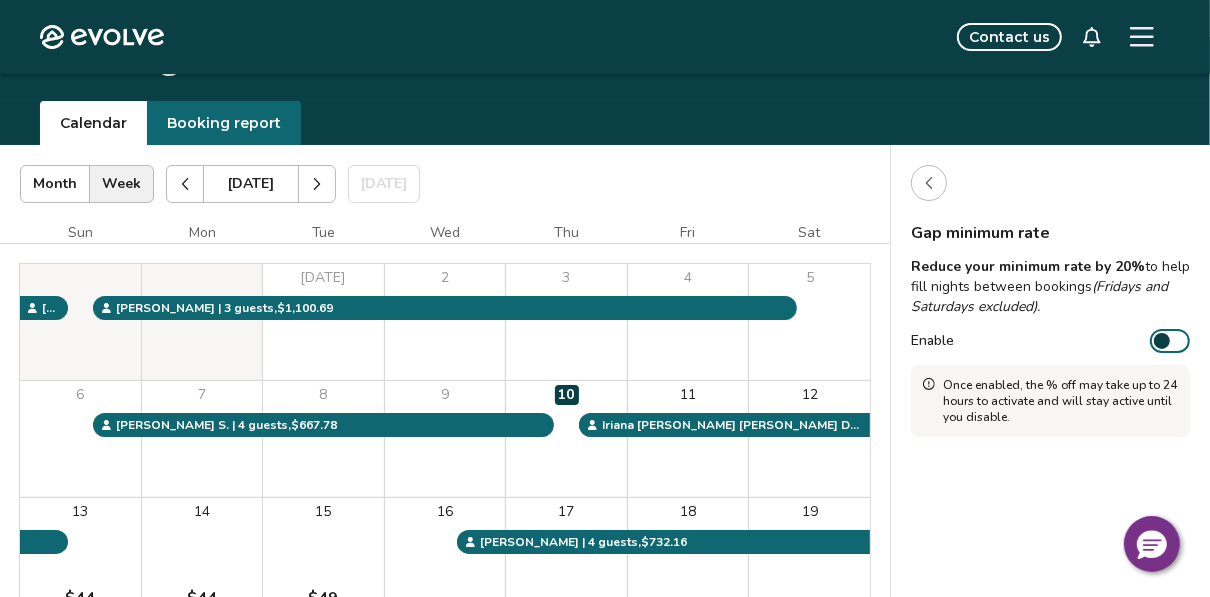 click at bounding box center [1162, 341] 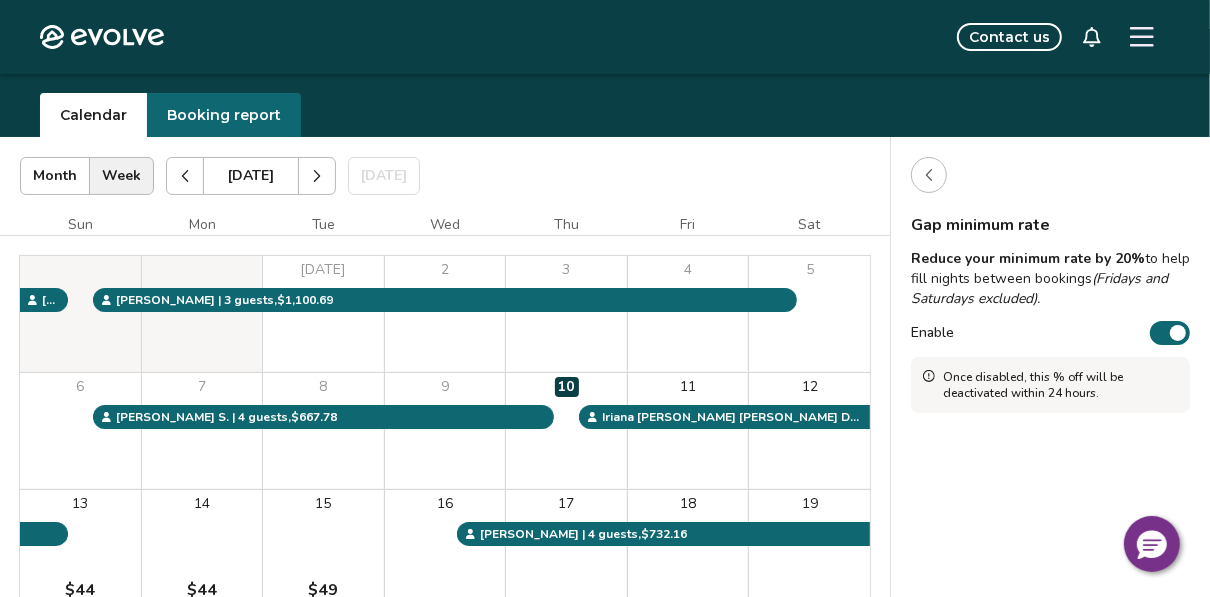 scroll, scrollTop: 0, scrollLeft: 0, axis: both 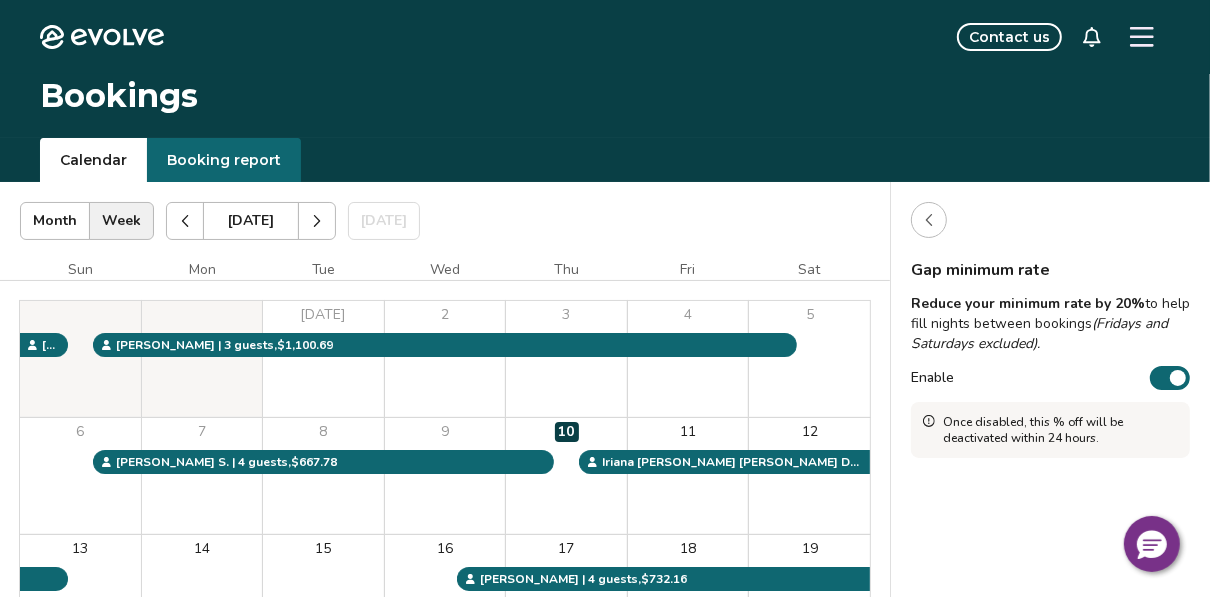 click at bounding box center (929, 220) 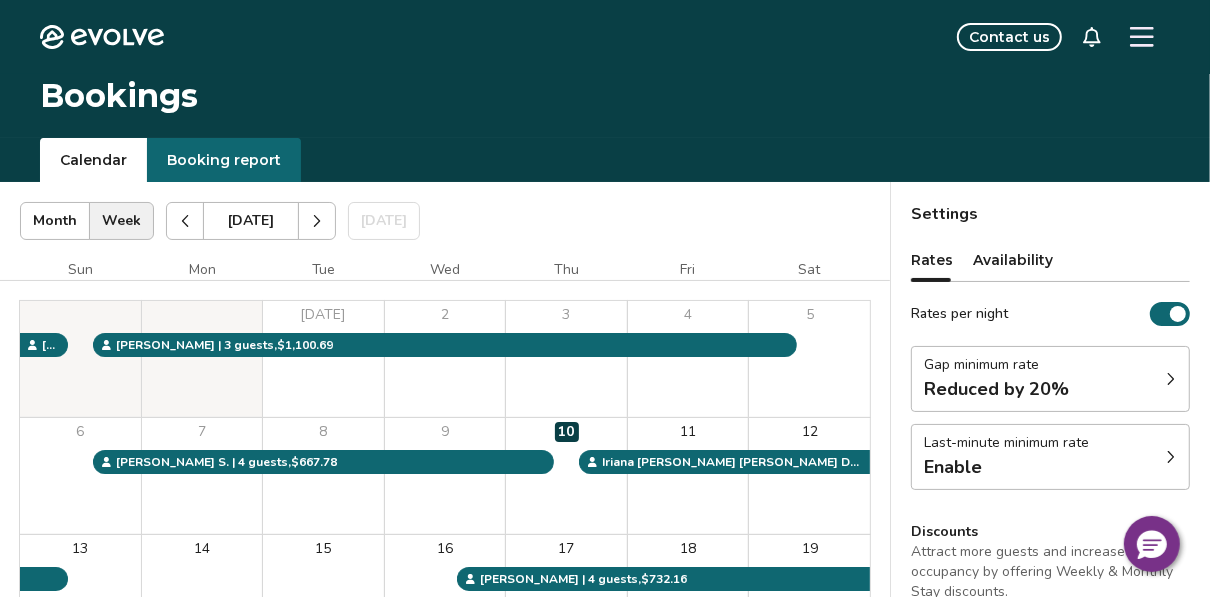 click 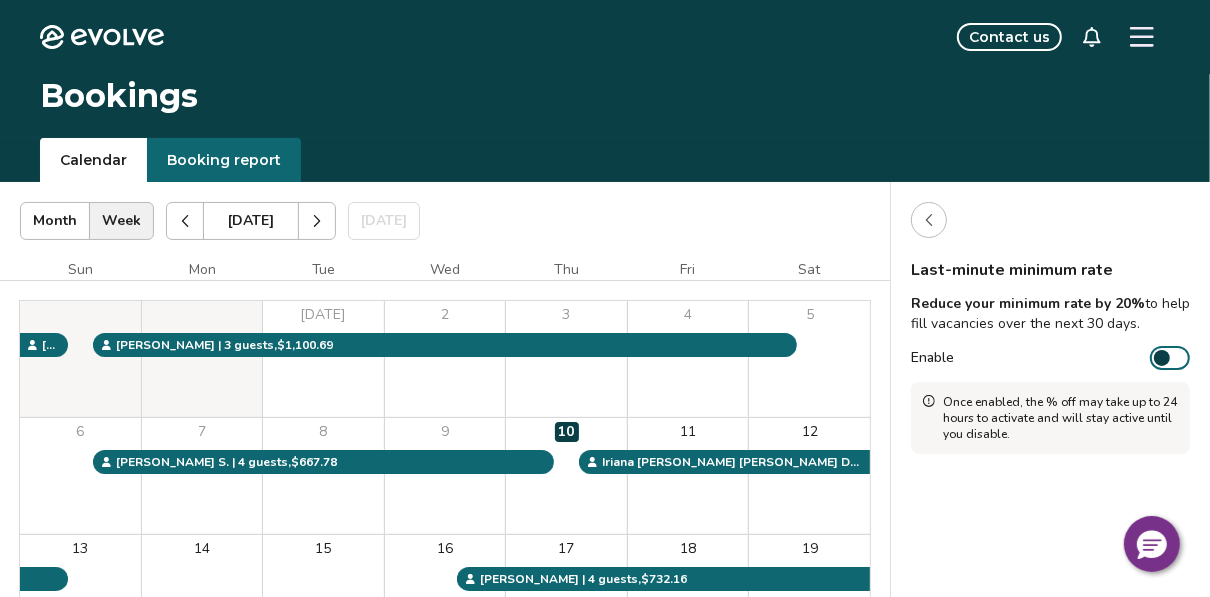 click at bounding box center [1162, 358] 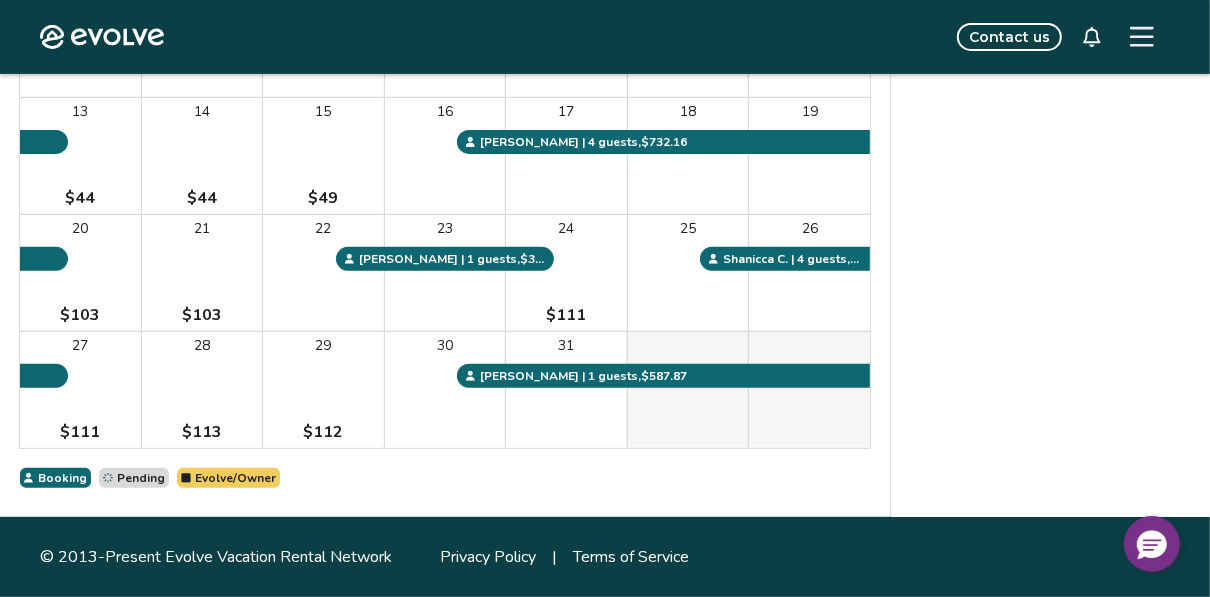 scroll, scrollTop: 0, scrollLeft: 0, axis: both 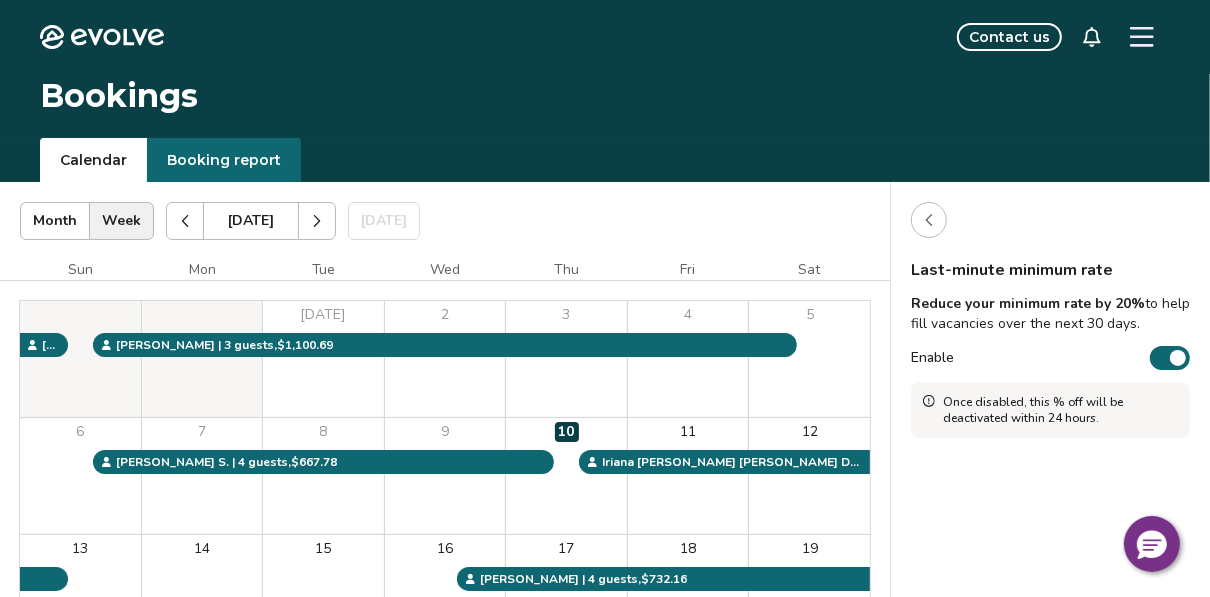 click 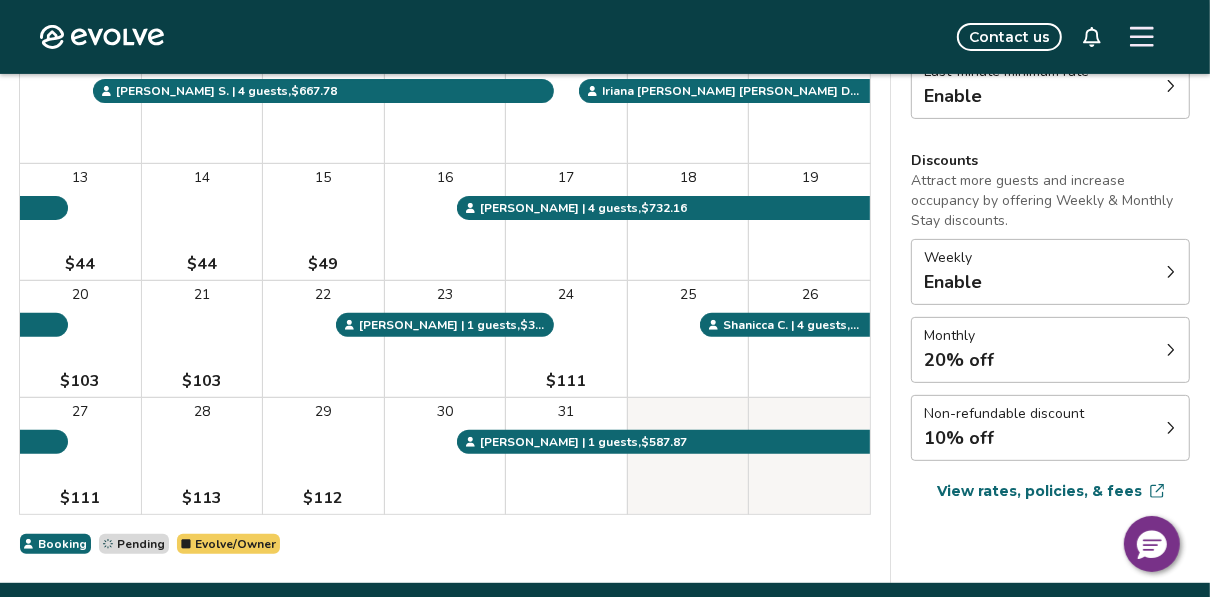 scroll, scrollTop: 400, scrollLeft: 0, axis: vertical 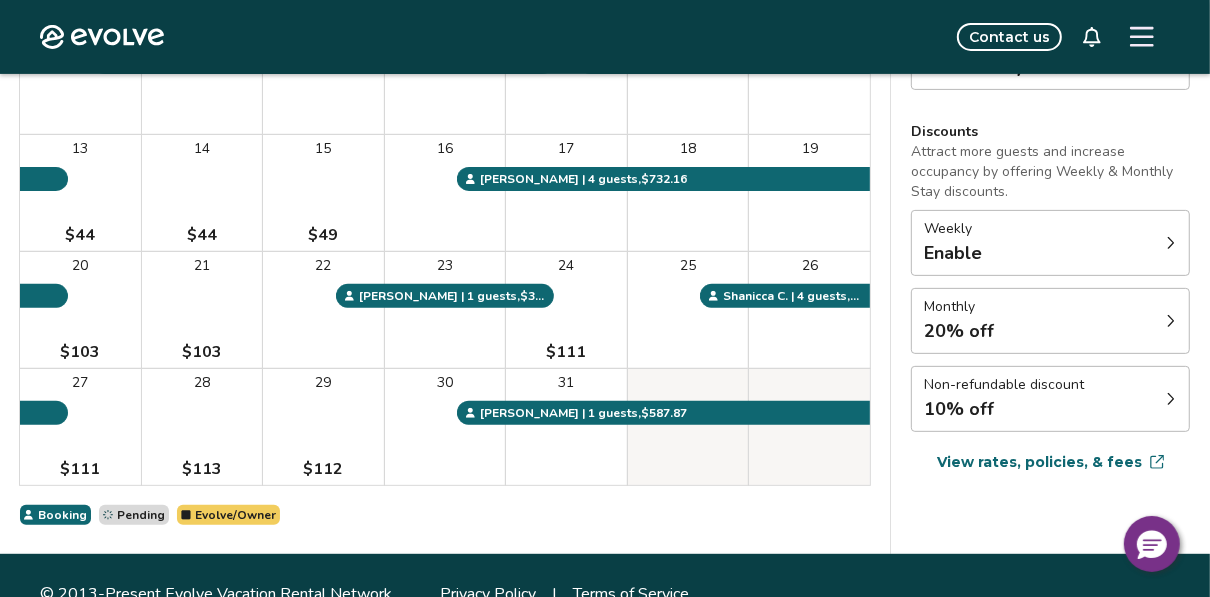 click 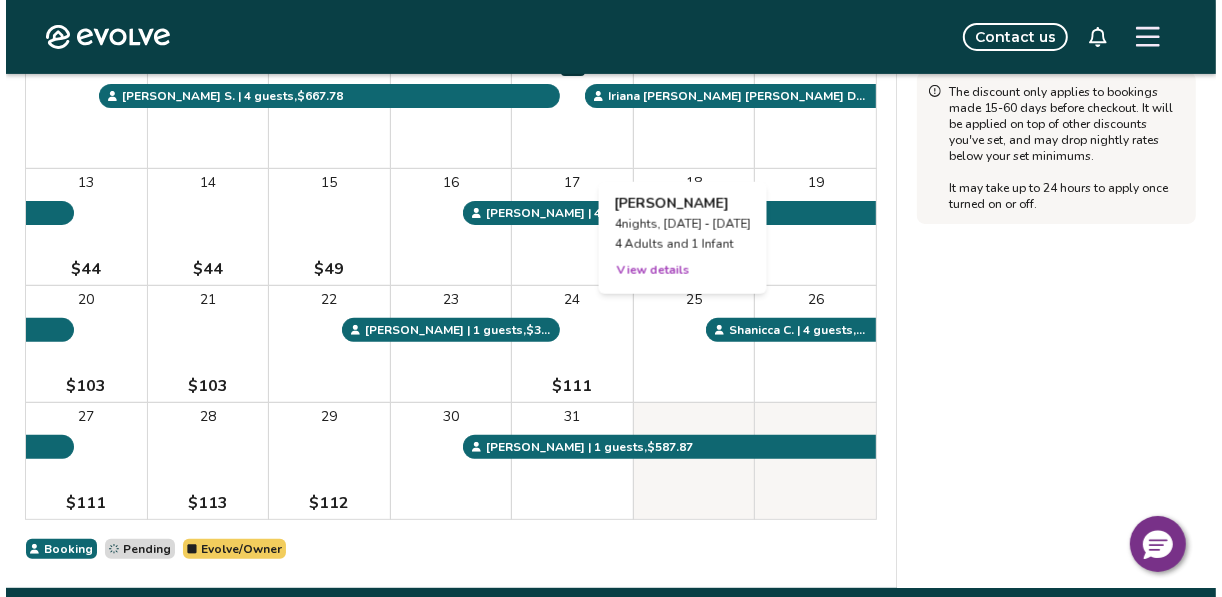 scroll, scrollTop: 0, scrollLeft: 0, axis: both 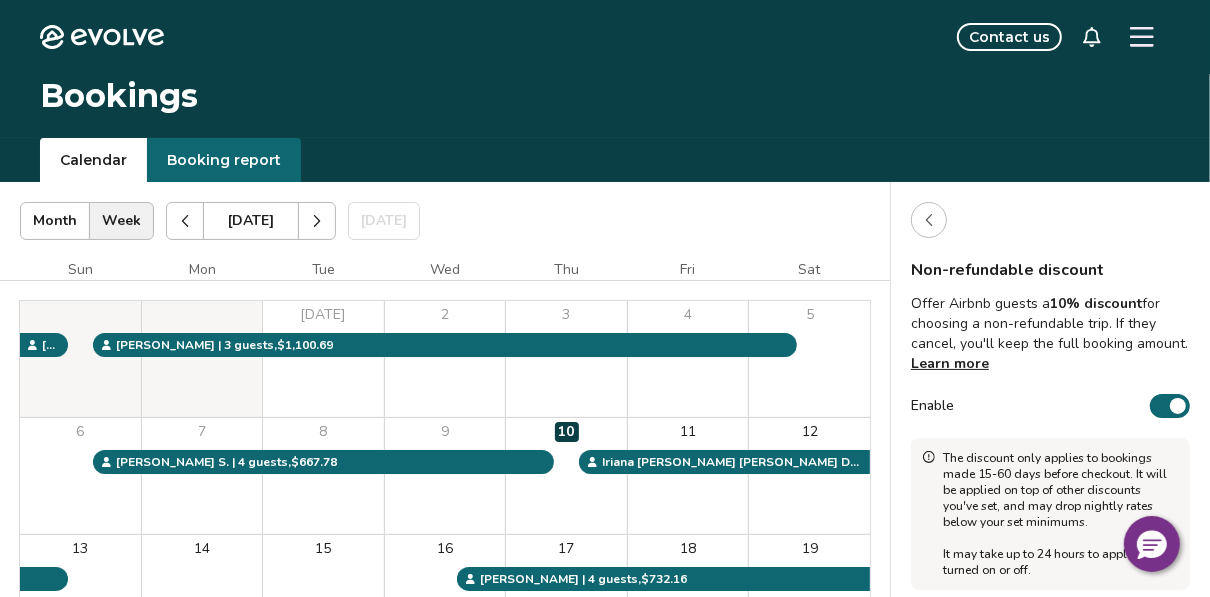 click 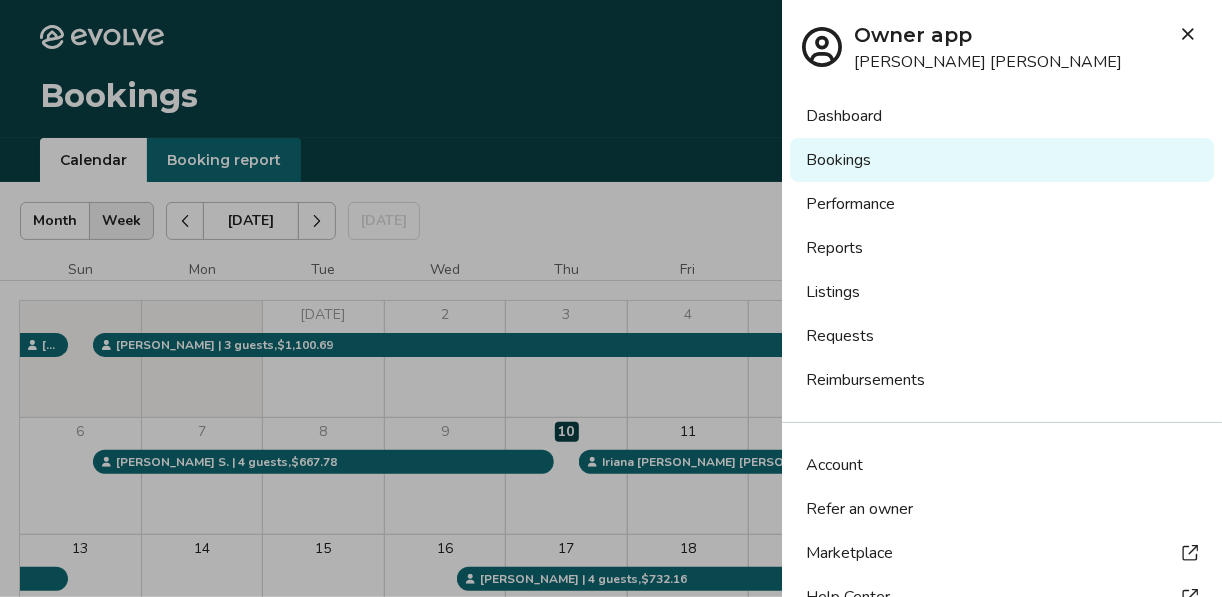 click on "Reports" at bounding box center [1002, 248] 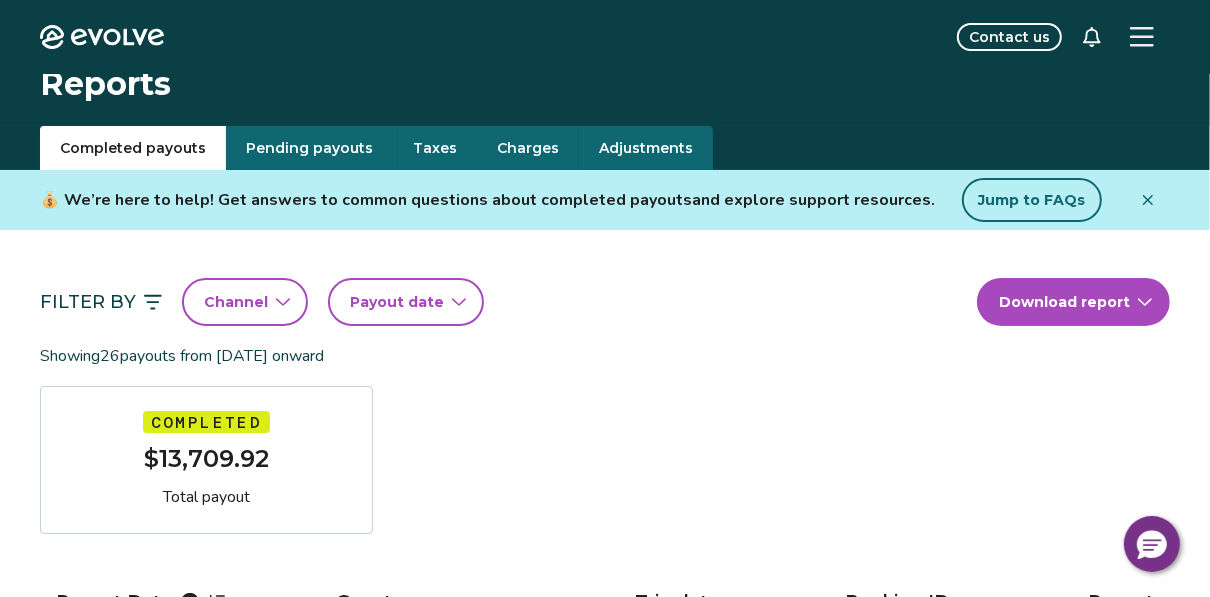 scroll, scrollTop: 0, scrollLeft: 0, axis: both 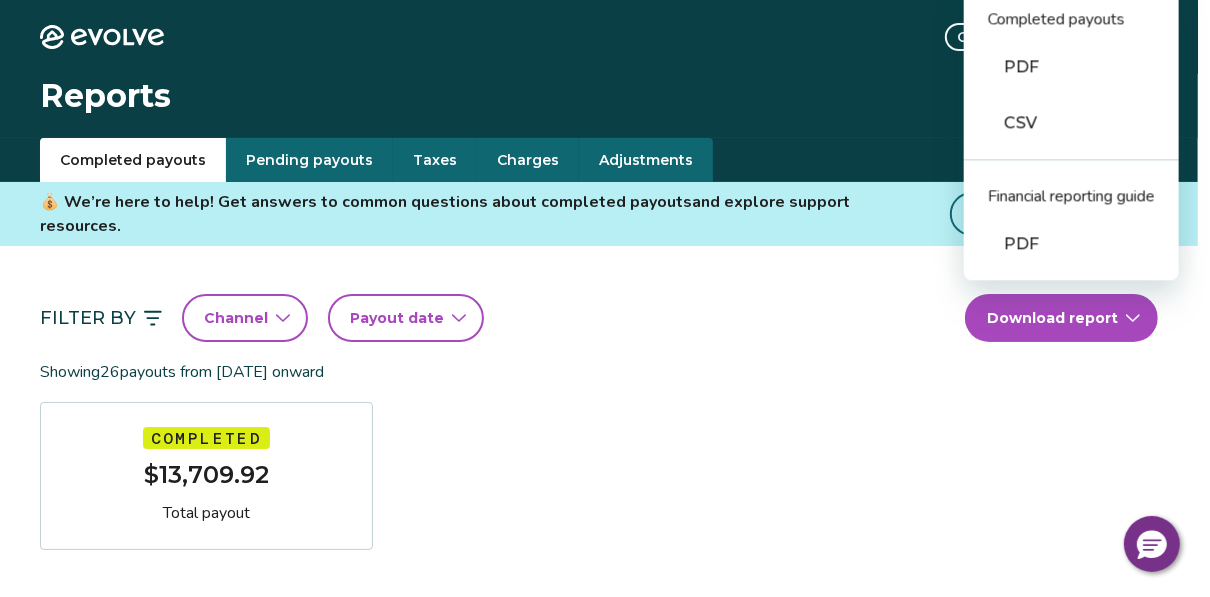 click on "Evolve Contact us Reports Completed payouts Pending payouts Taxes Charges Adjustments 💰 We’re here to help! Get answers to common questions about   completed payouts  and explore support resources. Jump to FAQs Filter By  Channel Payout date Download   report Completed payouts PDF CSV Financial reporting guide PDF Showing  26  payouts   from [DATE] onward Completed $13,709.92 Total payout Payout Date Guest Trip dates Booking ID Payout [DATE] [PERSON_NAME] [DATE] - [DATE] 14763140 $667.78 [DATE] [PERSON_NAME] [DATE] - [DATE] 14607061 $1,100.69 [DATE] [PERSON_NAME] [DATE] - [DATE] 14555799 $986.91 [DATE] [PERSON_NAME] [DATE] - [DATE] 14685565 $394.10 [DATE] [PERSON_NAME] [DATE] - [DATE] 14558392 $1,081.73 [DATE] [PERSON_NAME] [DATE] - [DATE] 14675945 $457.61 [DATE] [PERSON_NAME] [DATE] - [DATE] 14564836 $876.60 [DATE] Justice Ware [DATE] - [DATE] 14635647 $496.34 [DATE] [PERSON_NAME] [DATE] - [DATE]" at bounding box center (605, 1495) 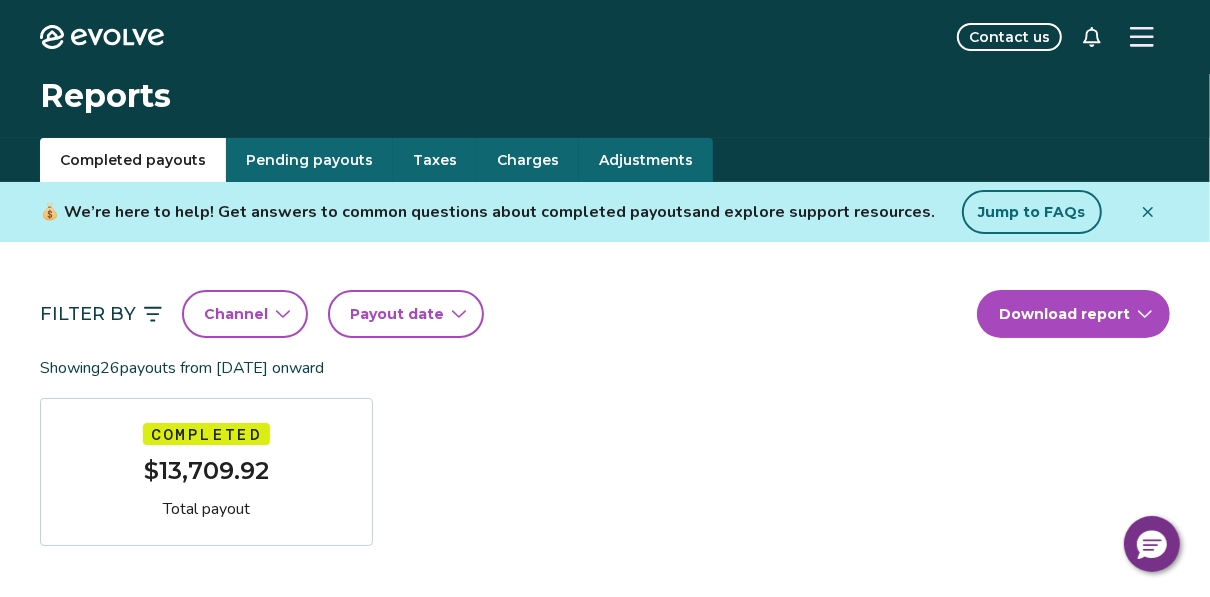 click on "Evolve Contact us Reports Completed payouts Pending payouts Taxes Charges Adjustments 💰 We’re here to help! Get answers to common questions about   completed payouts  and explore support resources. Jump to FAQs Filter By  Channel Payout date Download   report Showing  26  payouts   from May 1st, 2020 onward Completed $13,709.92 Total payout Payout Date Guest Trip dates Booking ID Payout Jul 8, 2025 Smothers Sandi Jul 6 - Jul 10, 2025 14763140 $667.78 Jul 1, 2025 Drew Coates Jun 29 - Jul 5, 2025 14607061 $1,100.69 Jun 26, 2025 Tyshyla Davis Jun 24 - Jun 29, 2025 14555799 $986.91 Jun 23, 2025 Sreekanth Manthri Jun 21 - Jun 23, 2025 14685565 $394.10 Jun 17, 2025 Josiah Gouge Jun 15 - Jun 21, 2025 14558392 $1,081.73 Jun 14, 2025 Alexandra Tejada Jun 12 - Jun 15, 2025 14675945 $457.61 Jun 9, 2025 Michael McCoy Jun 7 - Jun 12, 2025 14564836 $876.60 Jun 4, 2025 Justice Ware Jun 2 - Jun 6, 2025 14635647 $496.34 Jun 1, 2025 John Saldana May 30 - Jun 2, 2025 14609763 $492.98 May 29, 2025 Marcilla Gross 14606887 1" at bounding box center (605, 1493) 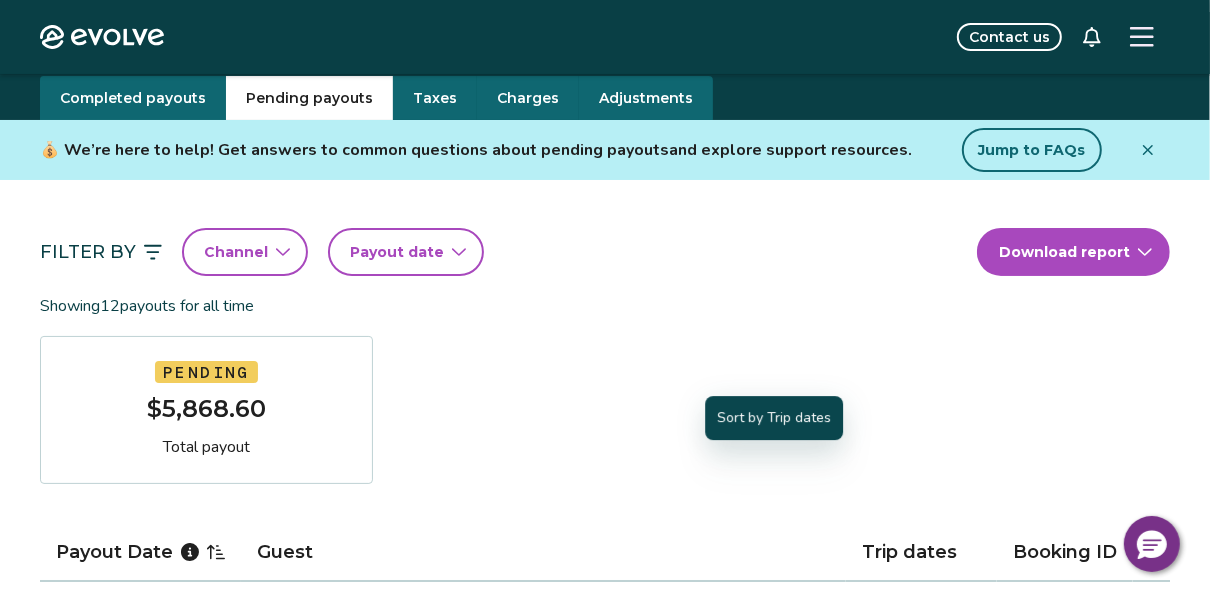 scroll, scrollTop: 0, scrollLeft: 0, axis: both 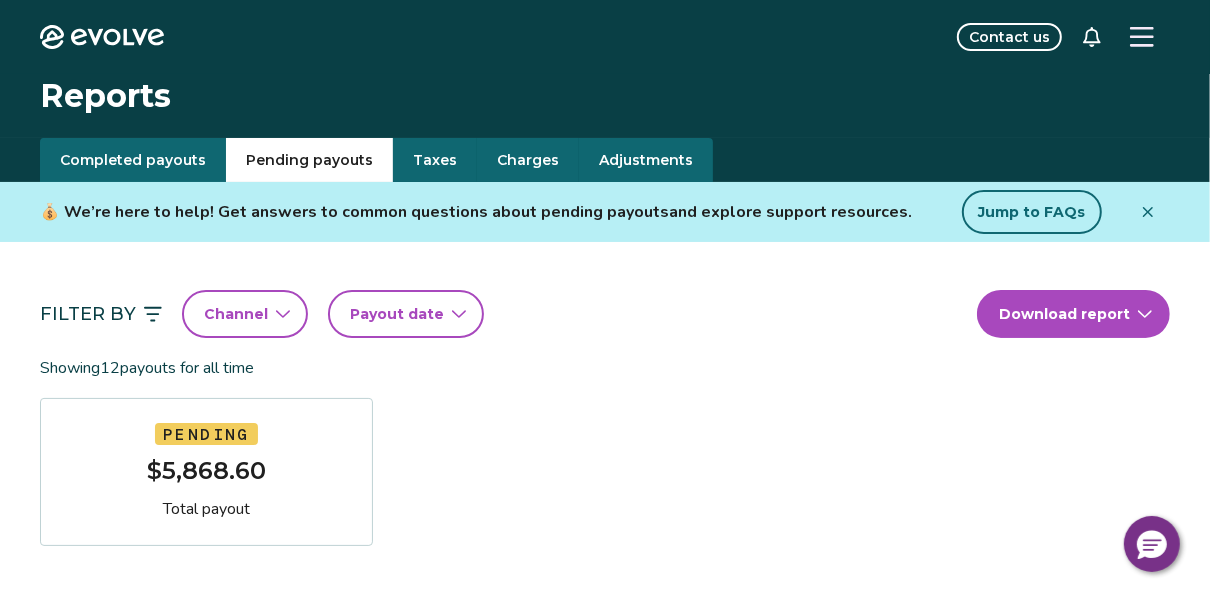 click on "Taxes" at bounding box center [435, 160] 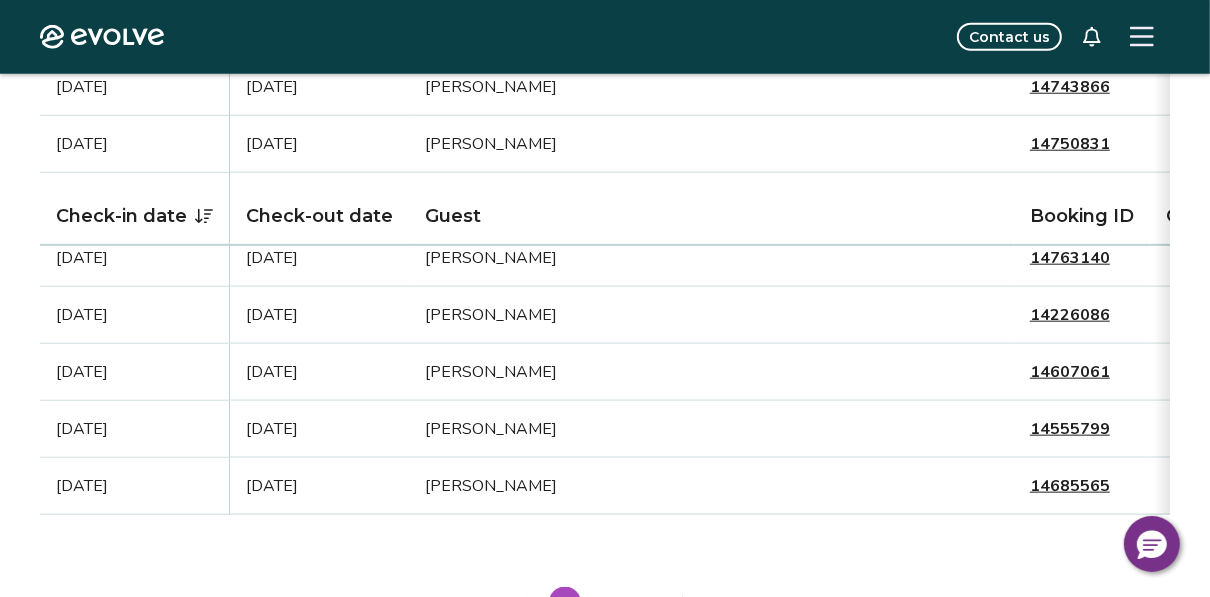 scroll, scrollTop: 1440, scrollLeft: 0, axis: vertical 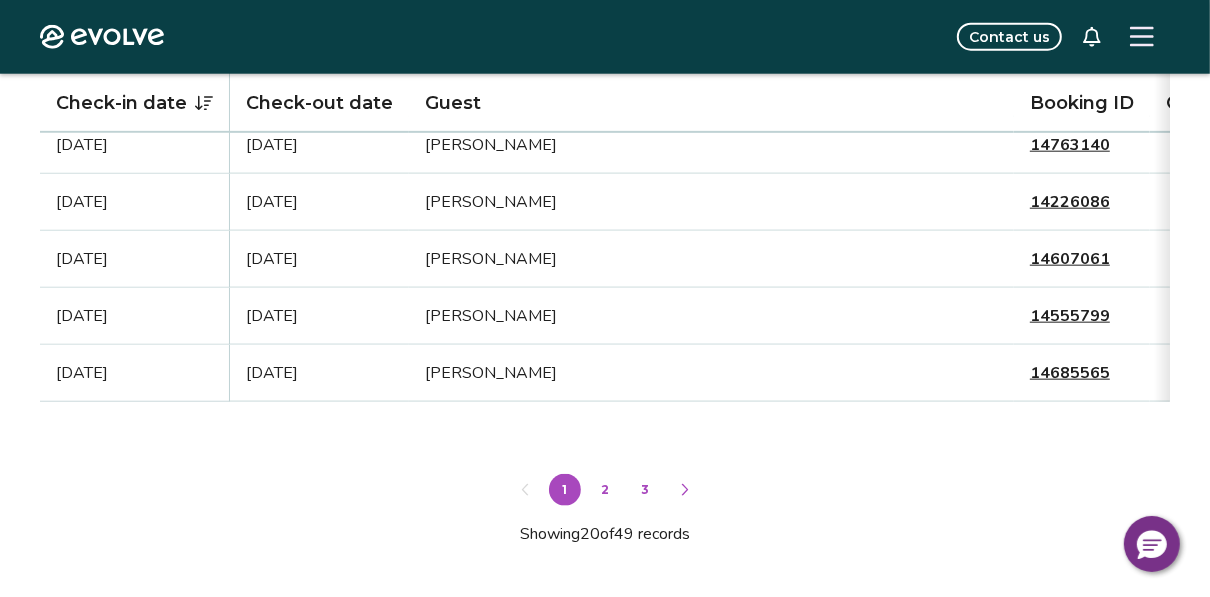 click on "1 2 3" at bounding box center [605, 490] 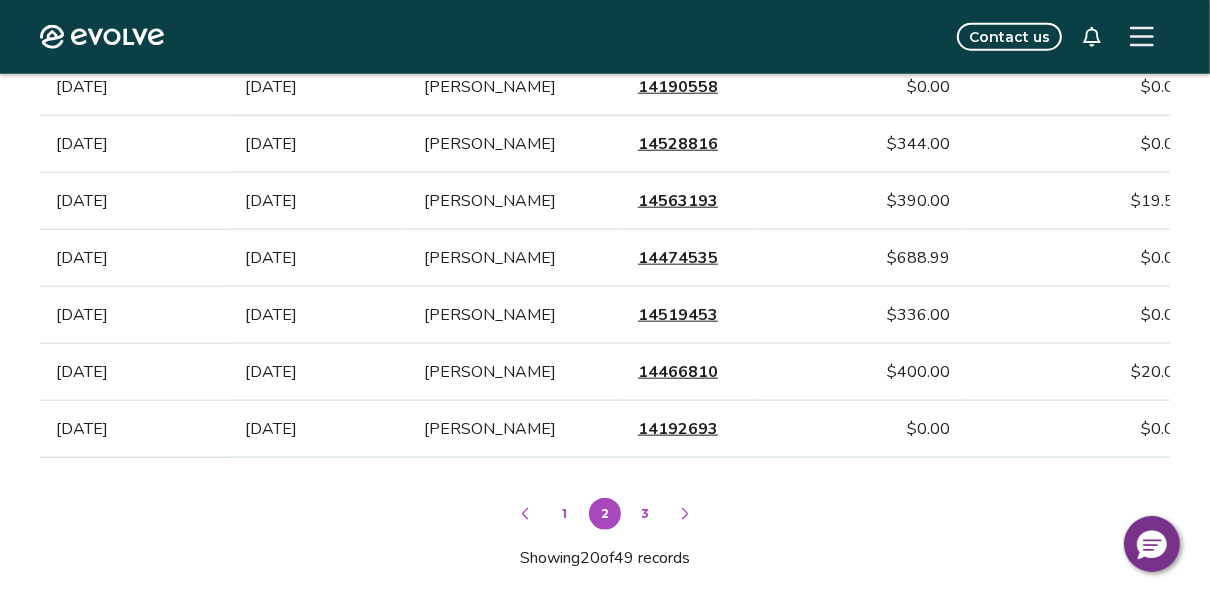 scroll, scrollTop: 1716, scrollLeft: 0, axis: vertical 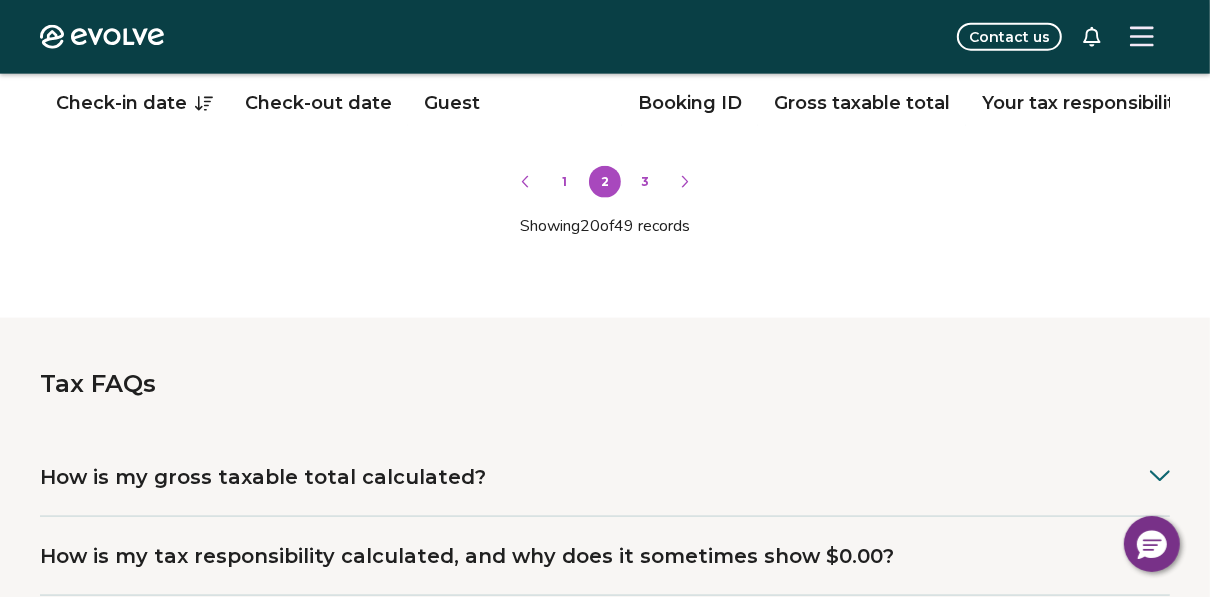 click on "1" at bounding box center (565, 182) 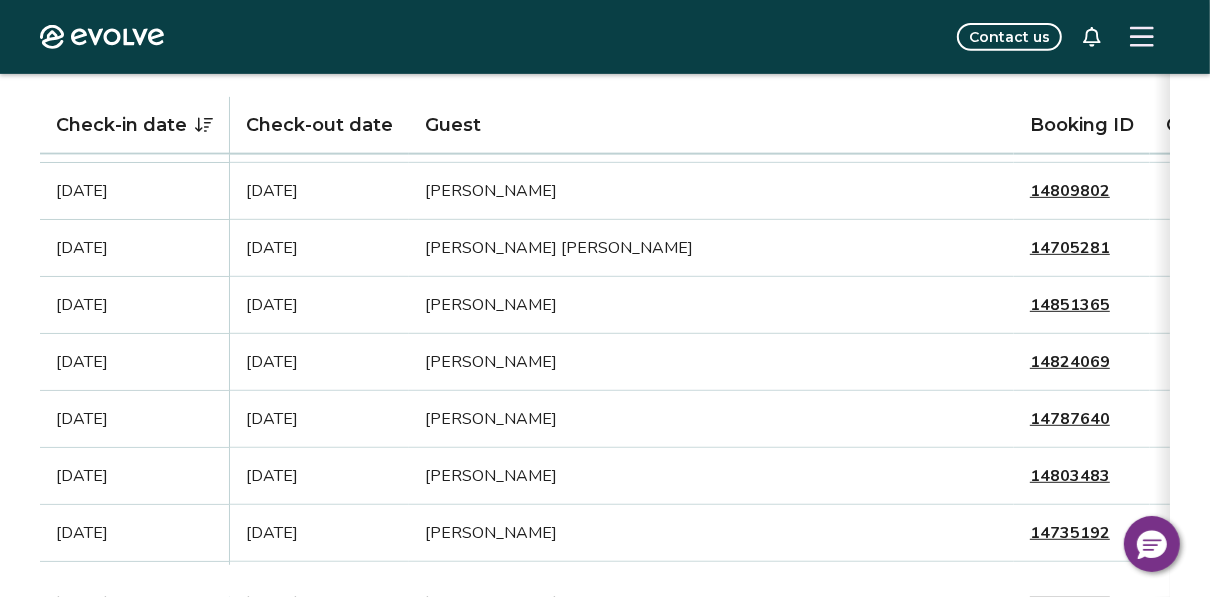 scroll, scrollTop: 676, scrollLeft: 0, axis: vertical 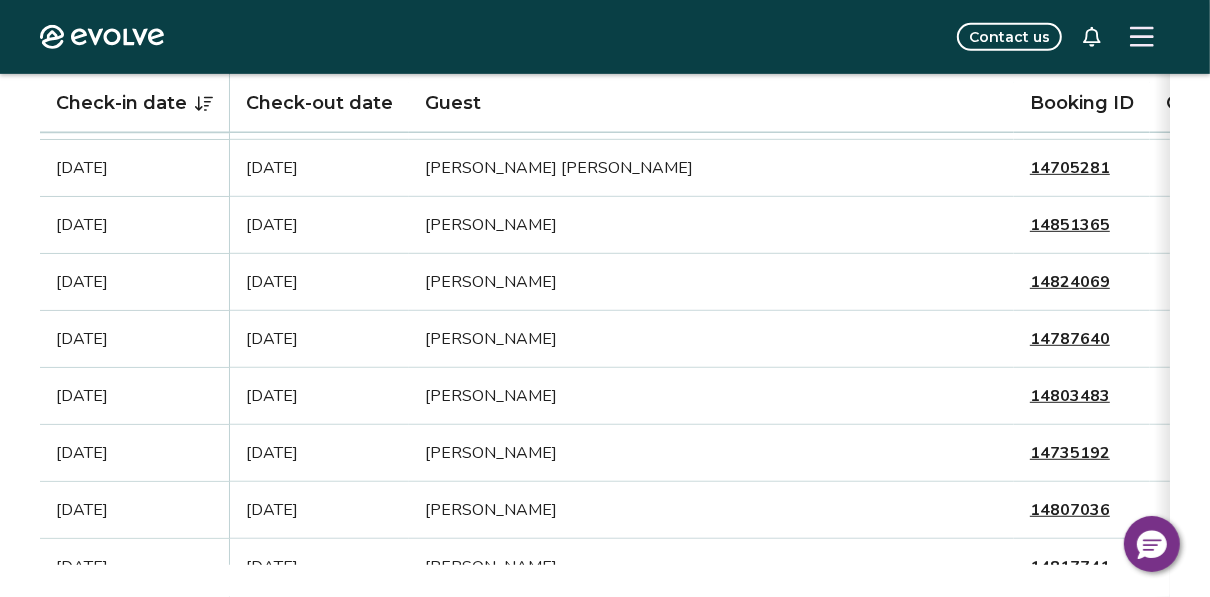 click on "Contact us" at bounding box center [679, 37] 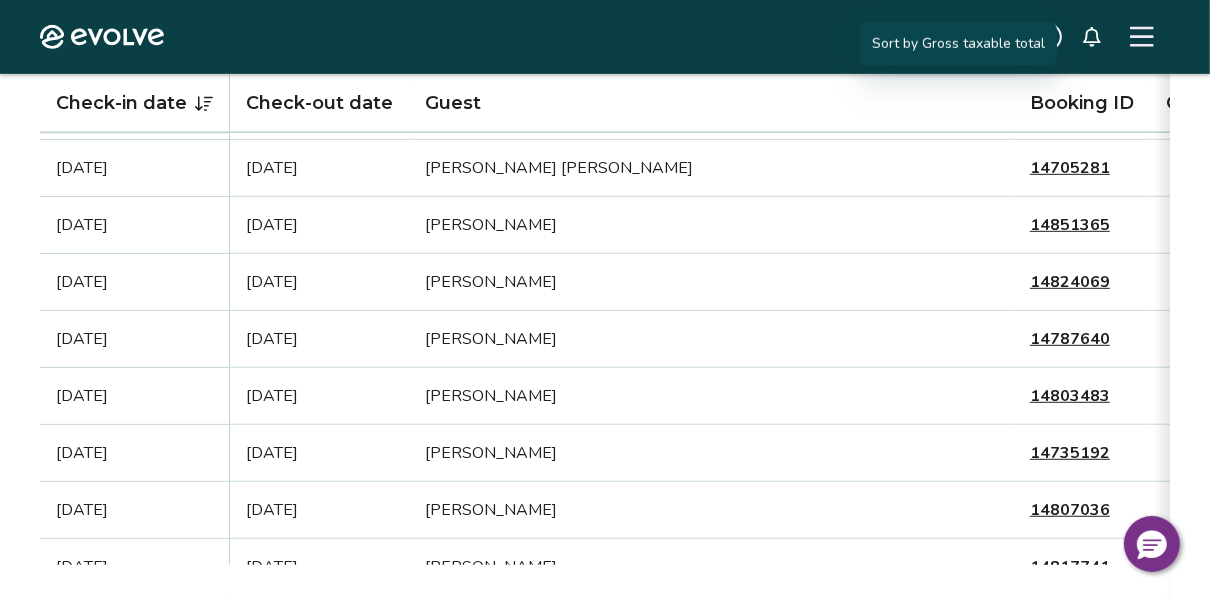 click on "Gross taxable total" at bounding box center (1254, 105) 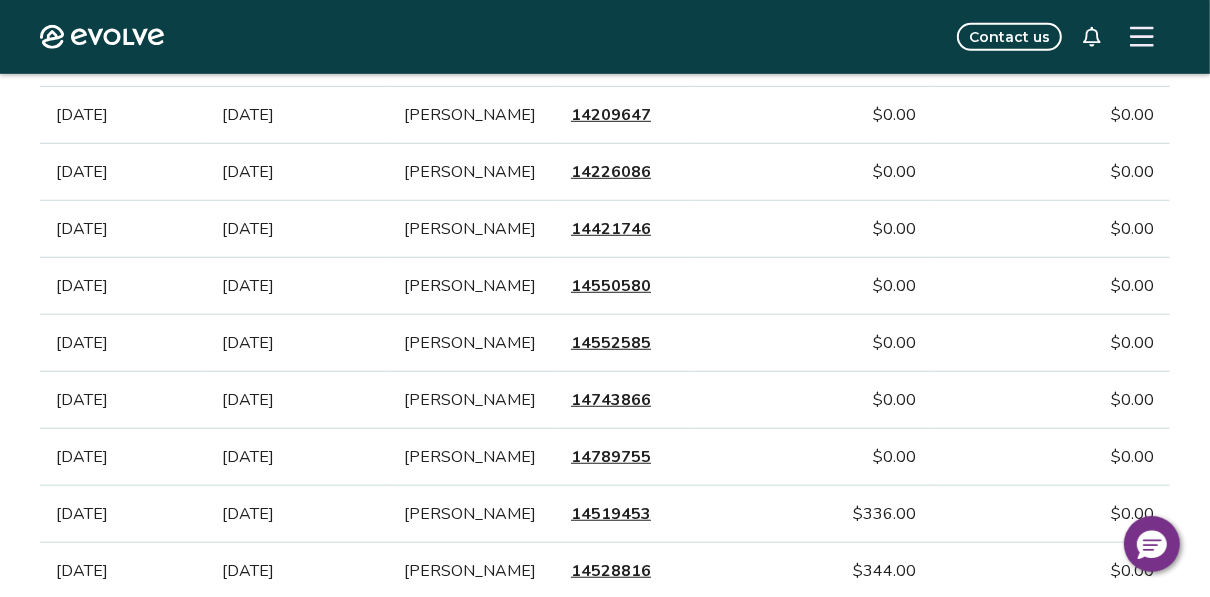 scroll, scrollTop: 565, scrollLeft: 0, axis: vertical 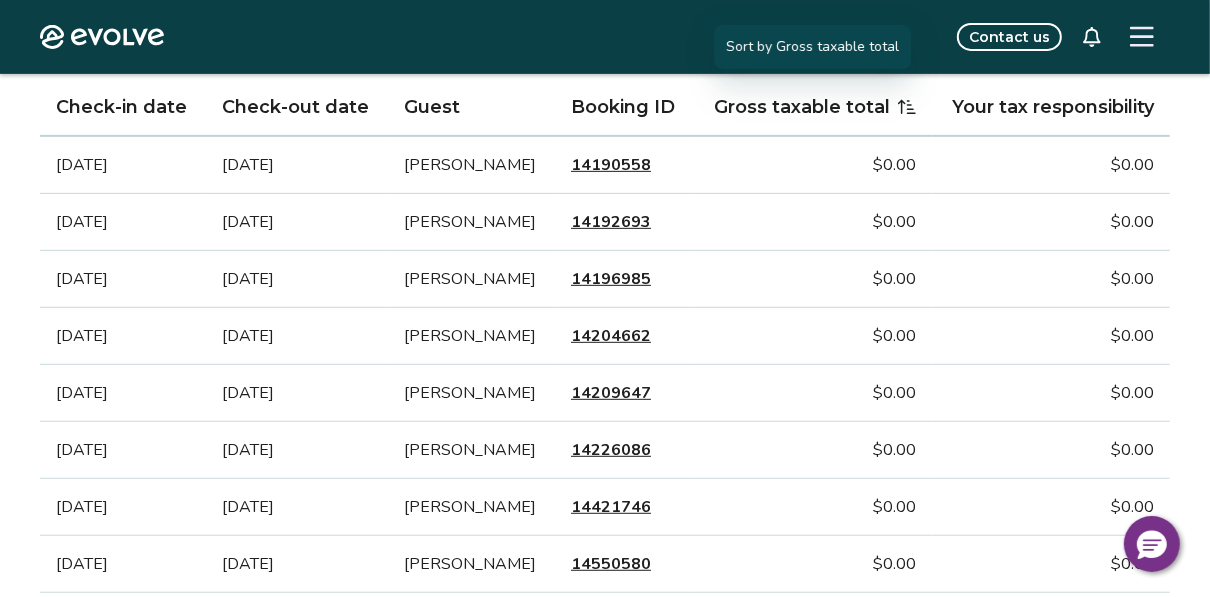 click on "Gross taxable total" at bounding box center [813, 107] 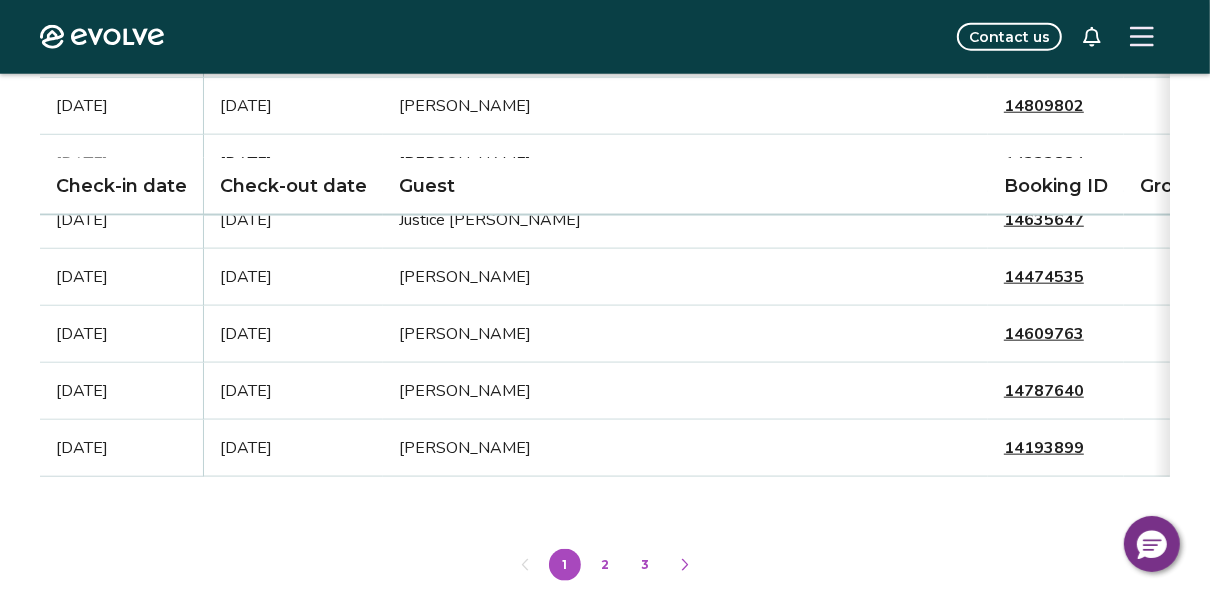 scroll, scrollTop: 1685, scrollLeft: 0, axis: vertical 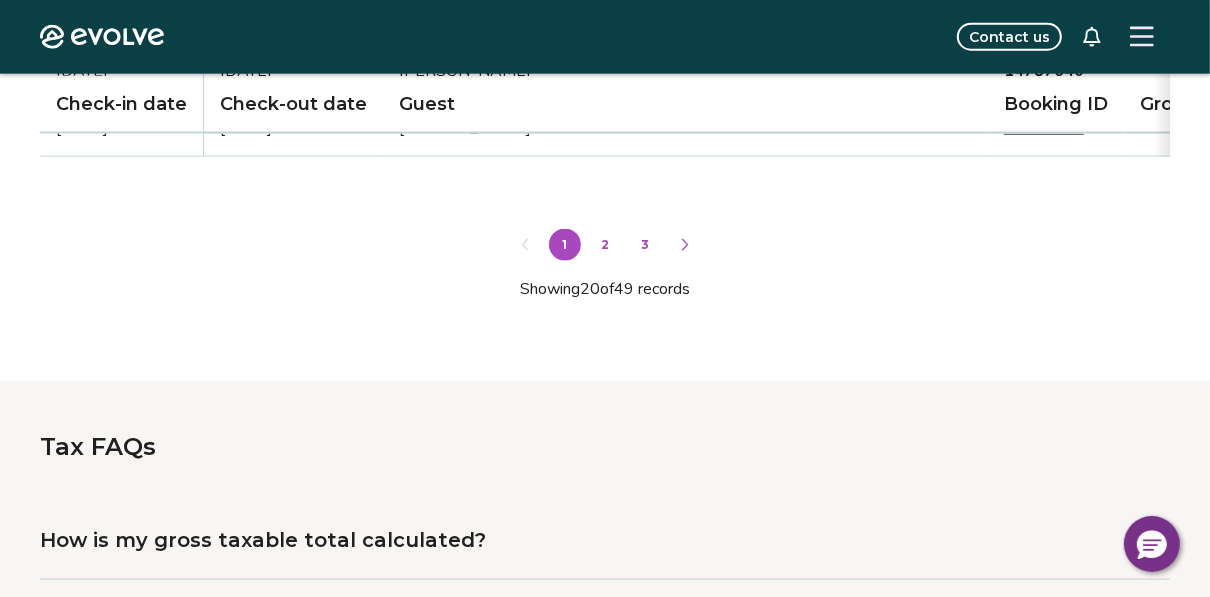 click on "2" at bounding box center [605, 245] 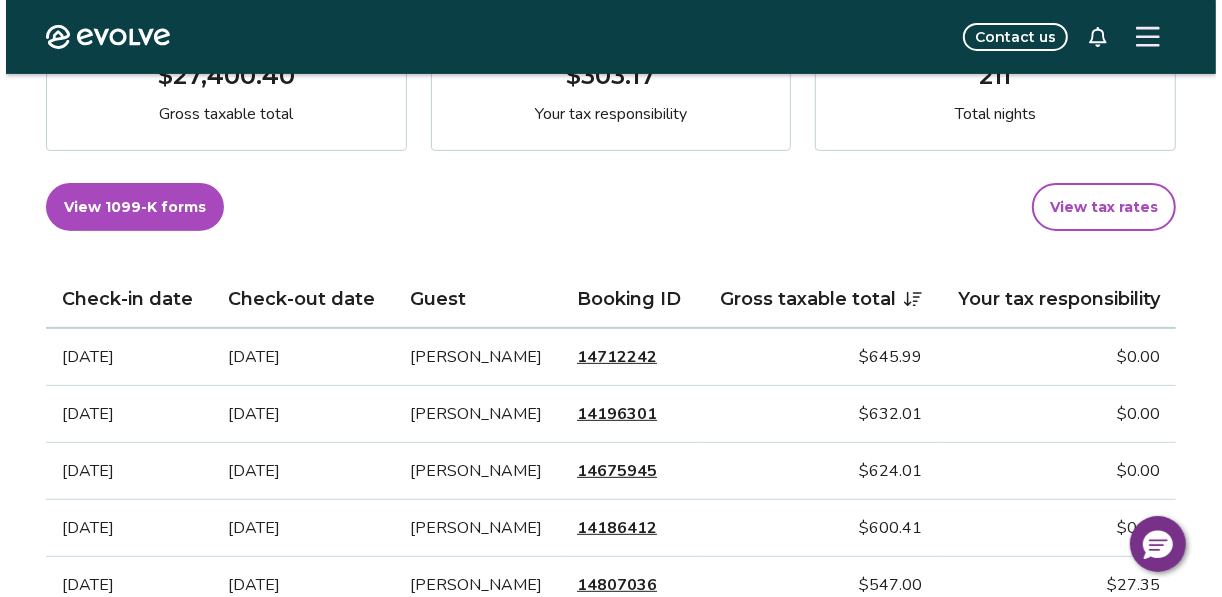scroll, scrollTop: 213, scrollLeft: 0, axis: vertical 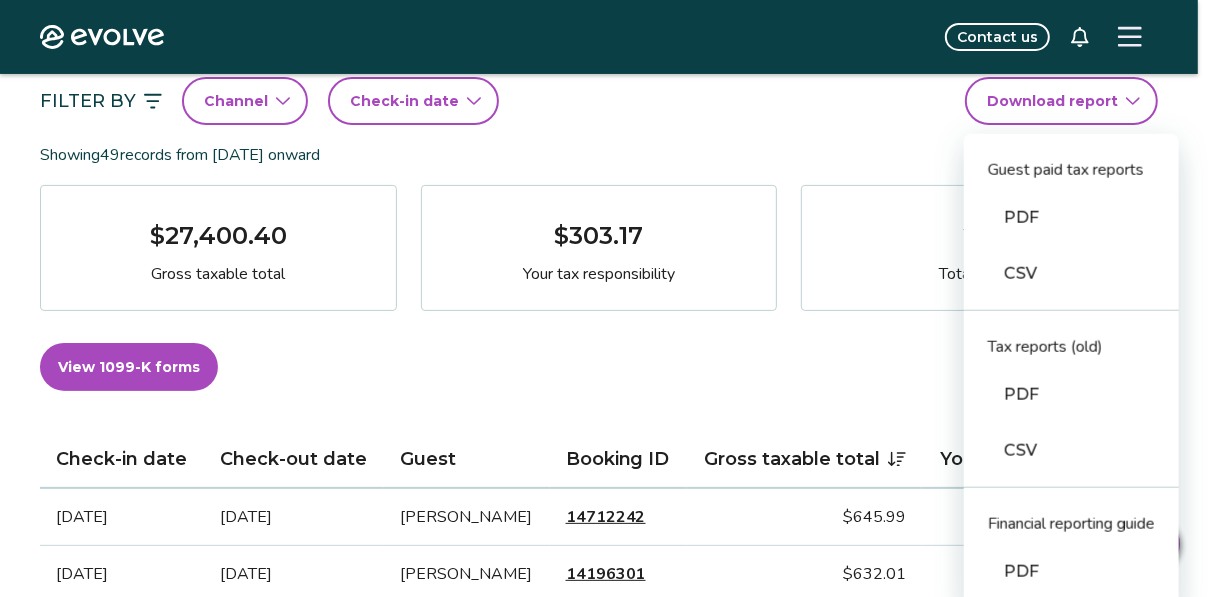 click on "Evolve Contact us Reports Completed payouts Pending payouts Taxes Charges Adjustments 💰 Looking for your tax documents? View your 1099-K Filter By  Channel Check-in date Download   report Guest paid tax reports PDF CSV Tax reports (old) PDF CSV Financial reporting guide PDF Showing  49  records    from May 1st, 2020 onward $27,400.40 Gross taxable total $303.17 Your tax responsibility 211 Total nights View 1099-K forms View tax rates Check-in date Check-out date Guest Booking ID Gross taxable total Your tax responsibility Sep 17, 2025 Sep 21, 2025 Tanner Nall 14712242 $645.99 $0.00 Apr 10, 2025 Apr 13, 2025 Sarah Taylor 14196301 $632.01 $0.00 Jun 12, 2025 Jun 15, 2025 Alexandra Tejada 14675945 $624.01 $0.00 Mar 10, 2025 Mar 15, 2025 Brylie Grooms 14186412 $600.41 $0.00 Jul 25, 2025 Jul 27, 2025 Shanicca Campbell 14807036 $547.00 $27.35 May 27, 2025 May 30, 2025 Marcilla Gross 14606887 $529.99 $0.00 Jun 21, 2025 Jun 23, 2025 Sreekanth Manthri 14685565 $523.99 $0.00 May 14, 2025 May 18, 2025 Mike Lynn $0.00" at bounding box center [605, 1349] 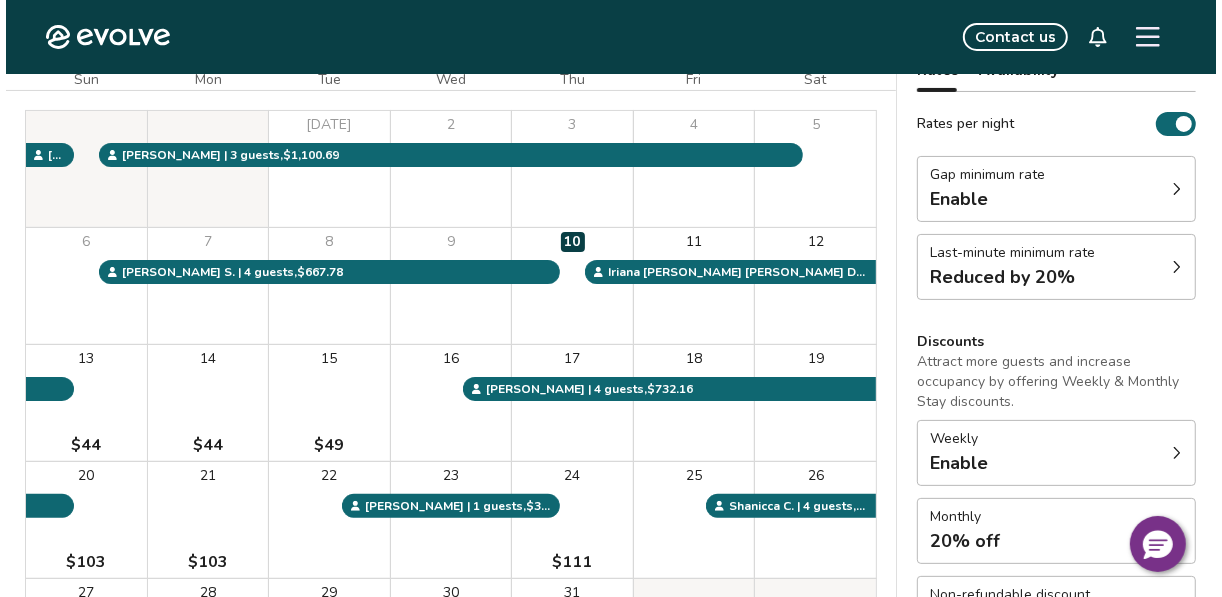 scroll, scrollTop: 0, scrollLeft: 0, axis: both 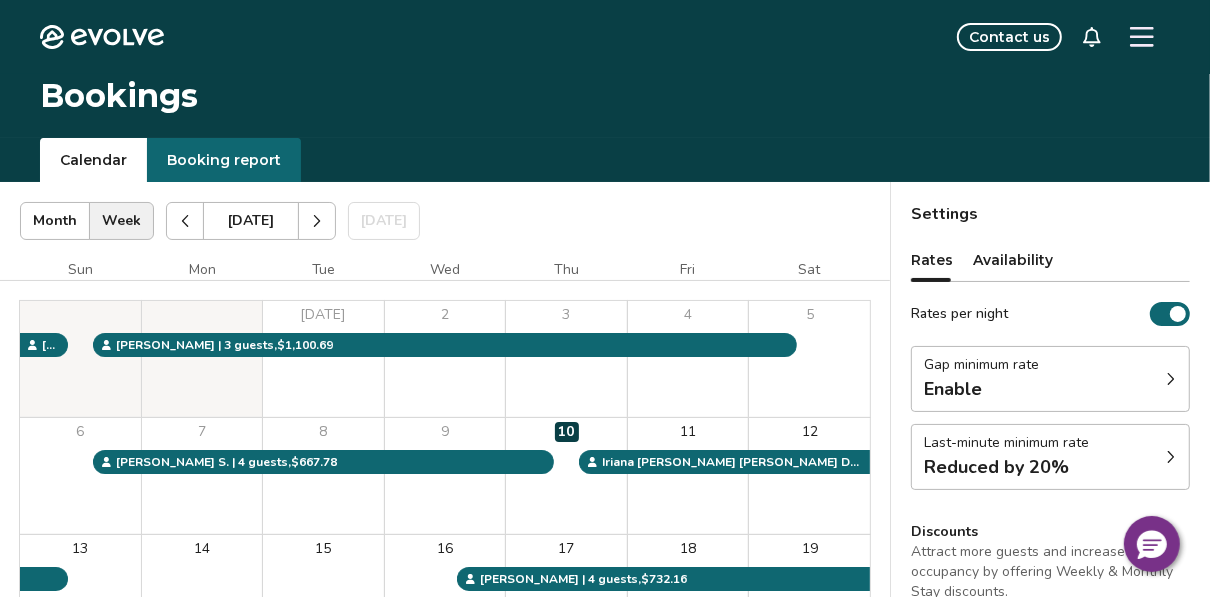 click 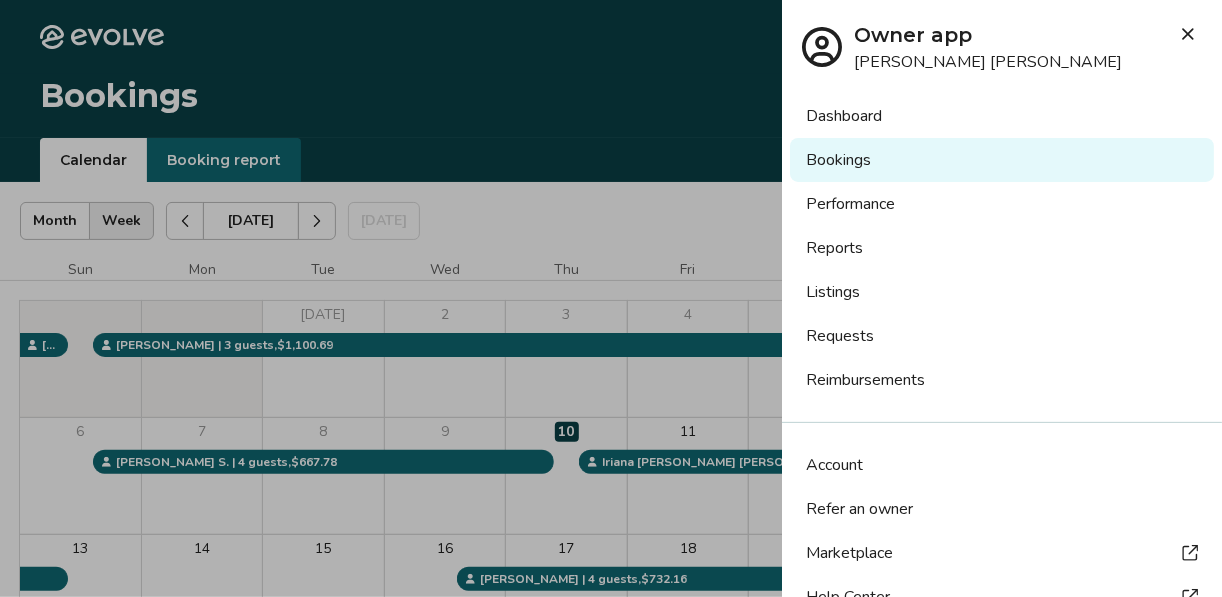click on "Reports" at bounding box center [1002, 248] 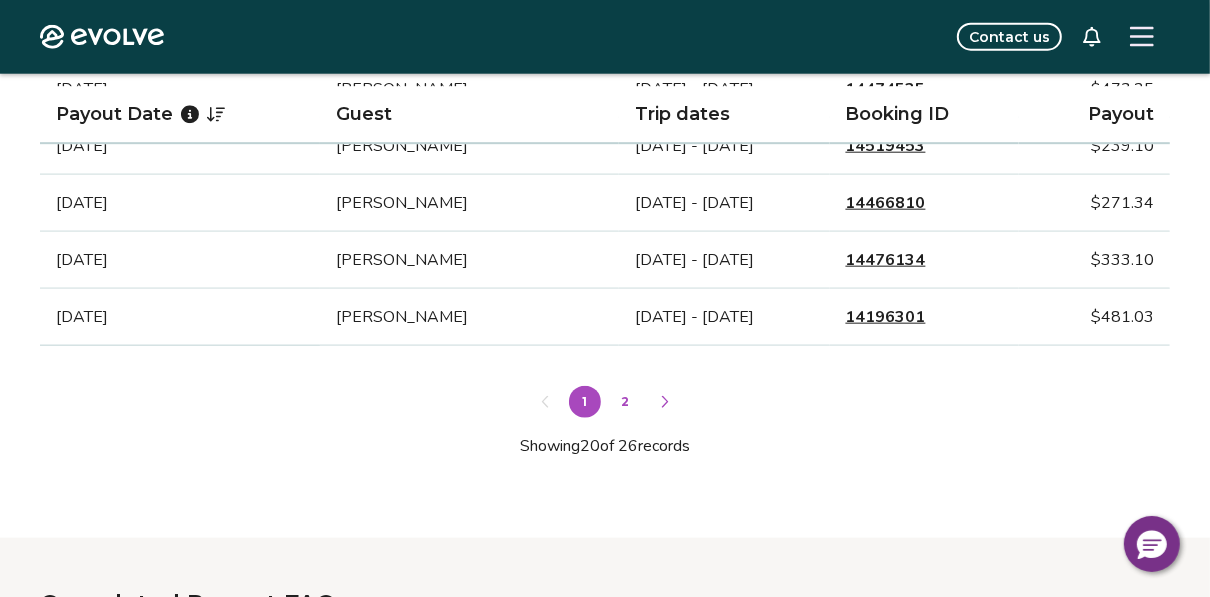 scroll, scrollTop: 1360, scrollLeft: 0, axis: vertical 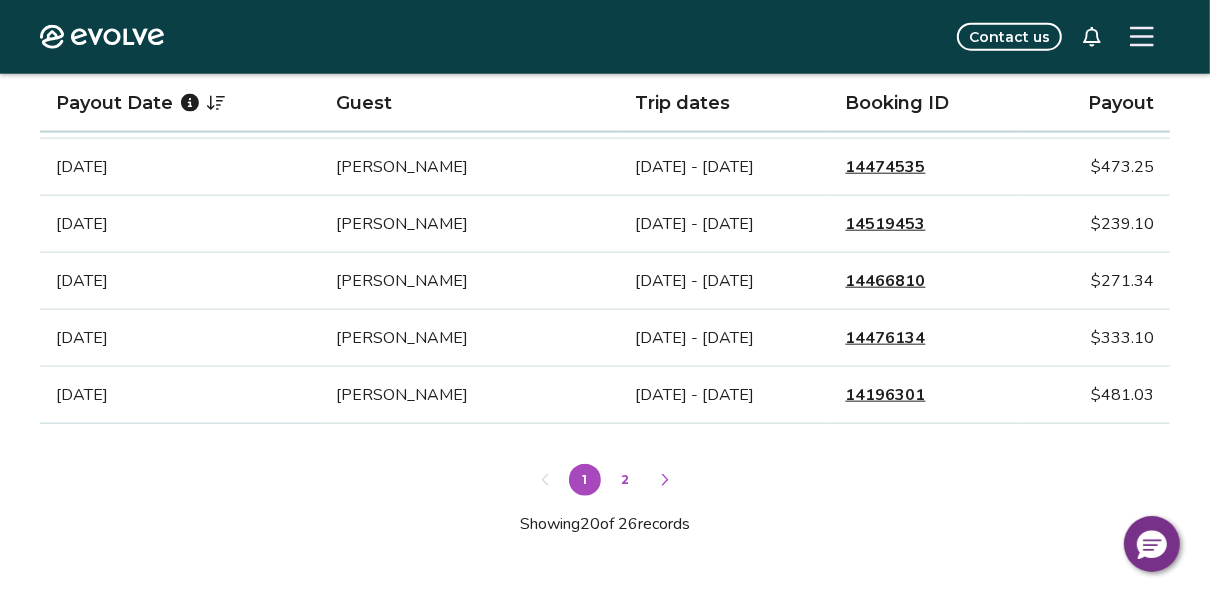 click on "2" at bounding box center (625, 480) 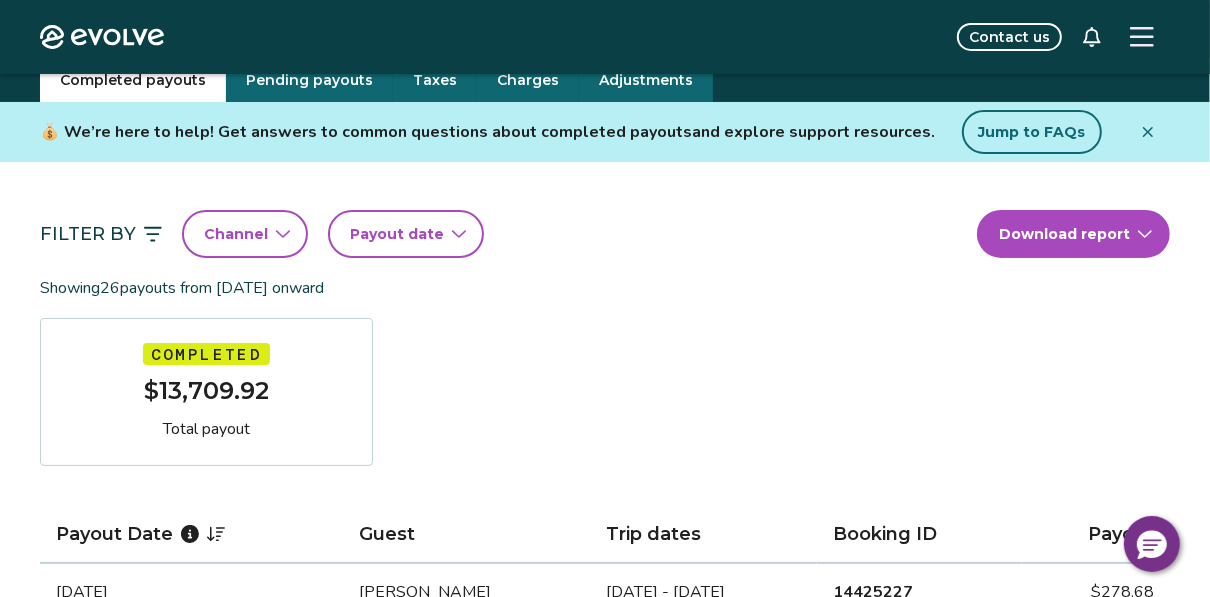 scroll, scrollTop: 0, scrollLeft: 0, axis: both 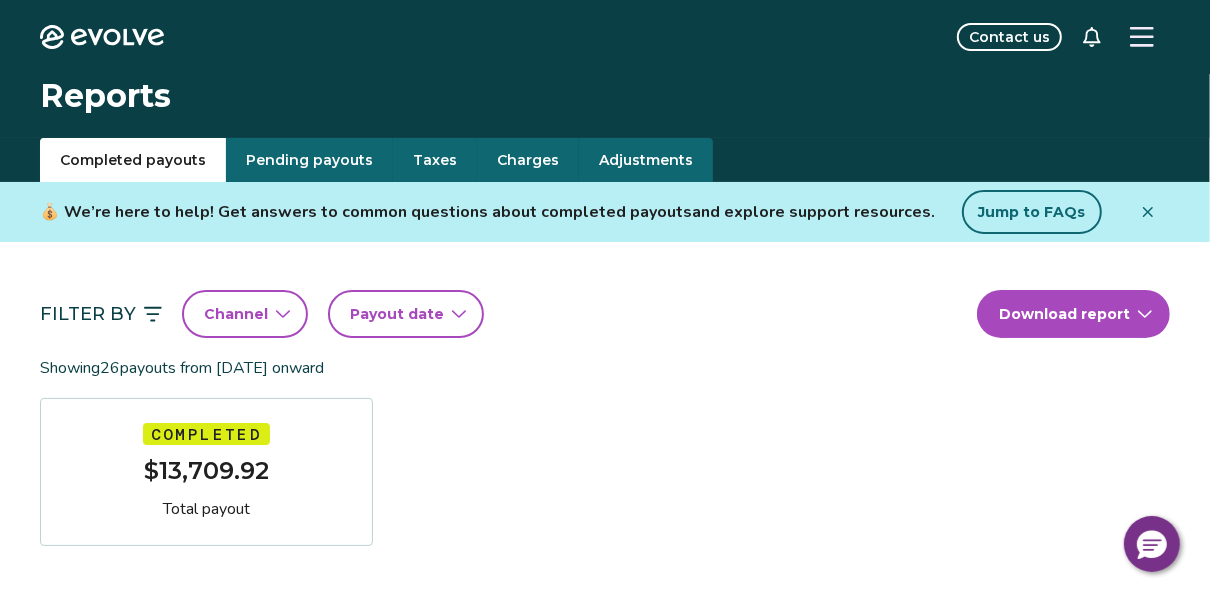 click on "Pending payouts" at bounding box center [309, 160] 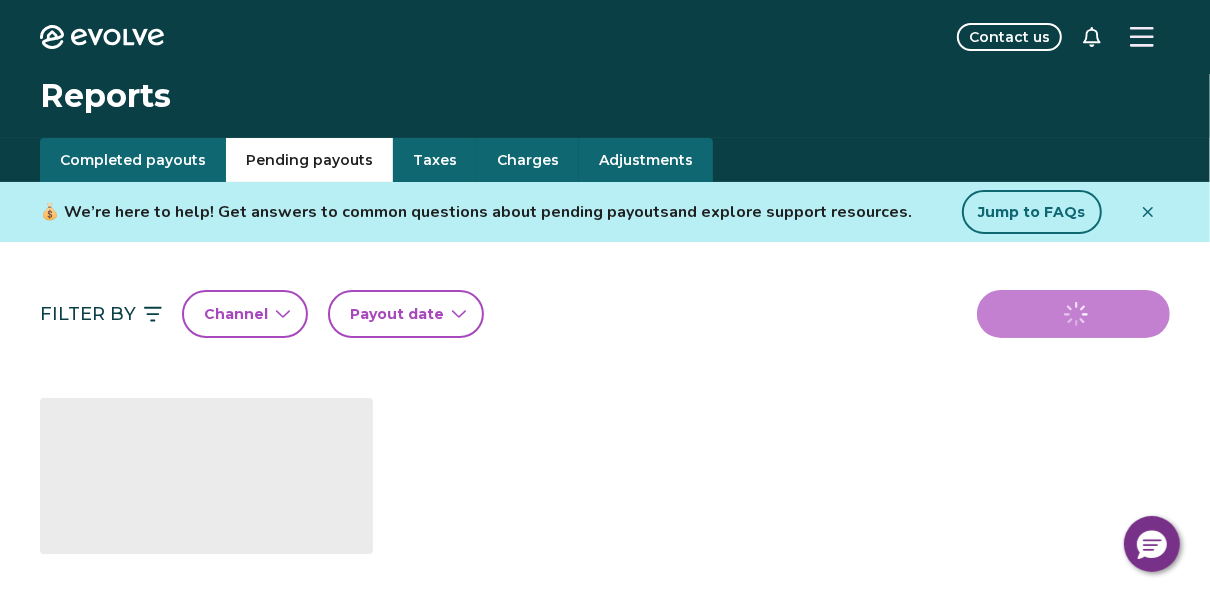click on "Taxes" at bounding box center (435, 160) 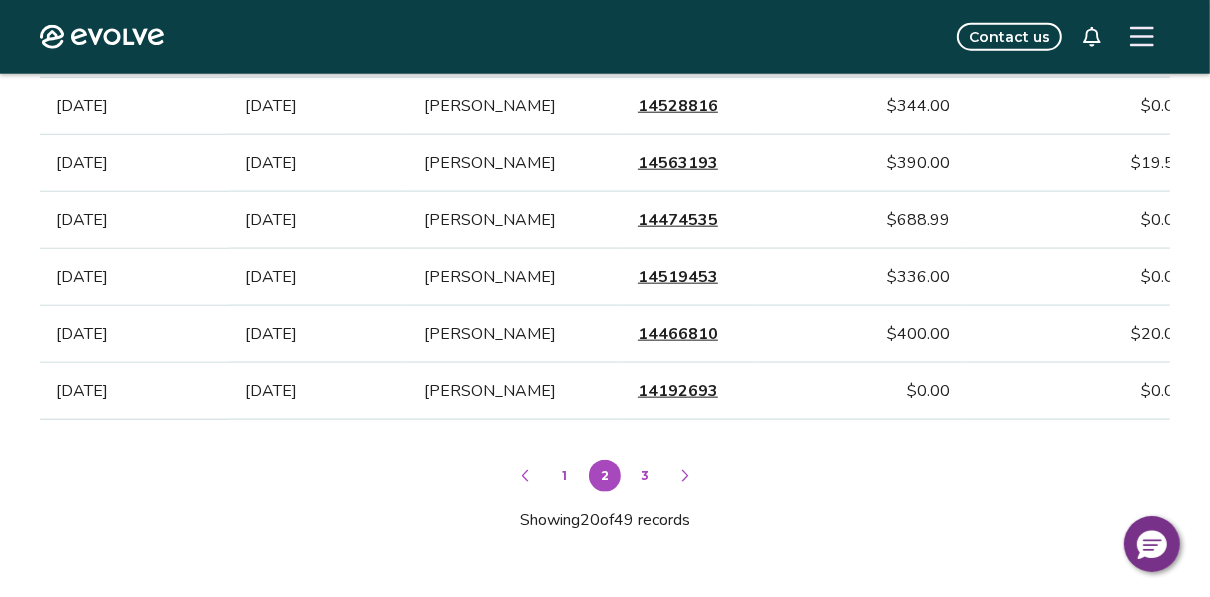 scroll, scrollTop: 1440, scrollLeft: 0, axis: vertical 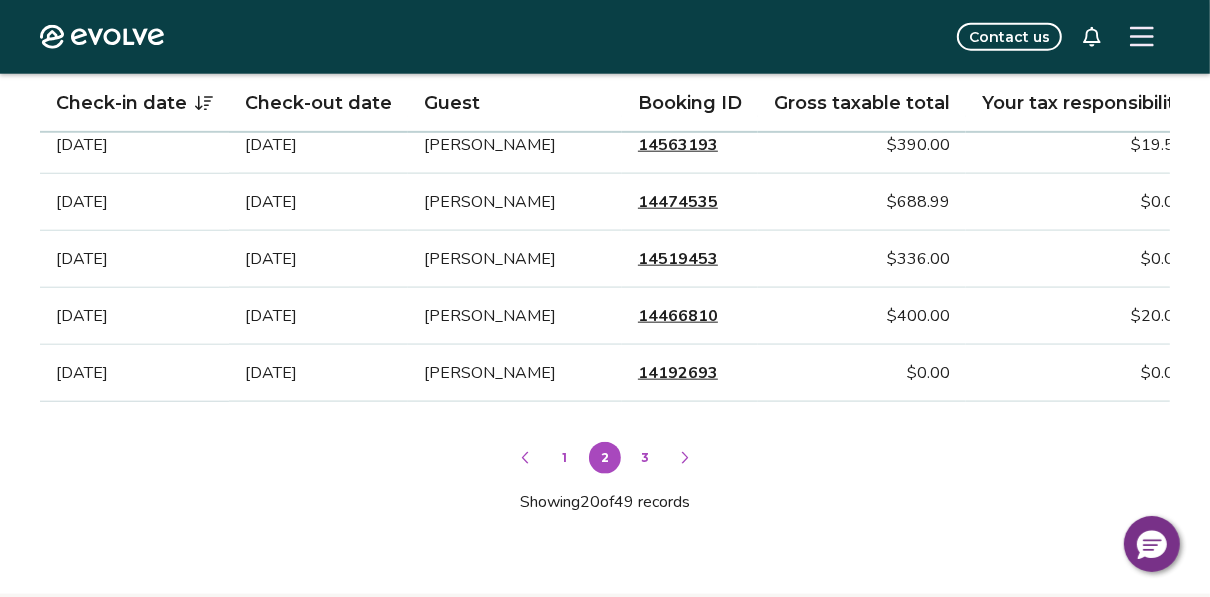 drag, startPoint x: 647, startPoint y: 450, endPoint x: 686, endPoint y: 445, distance: 39.319206 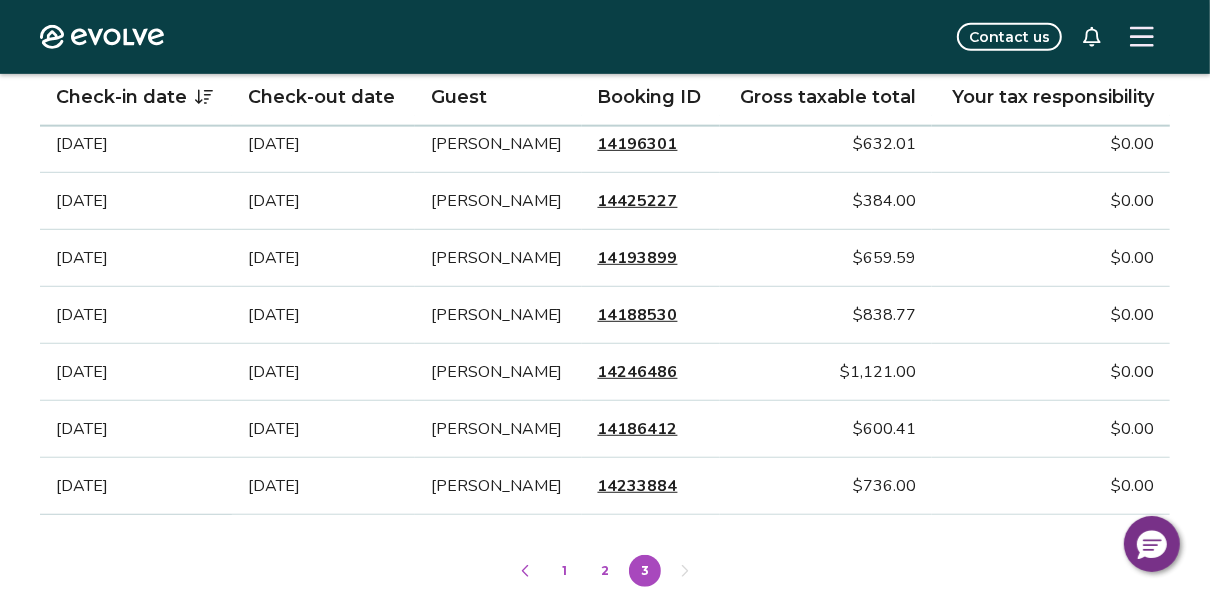 scroll, scrollTop: 693, scrollLeft: 0, axis: vertical 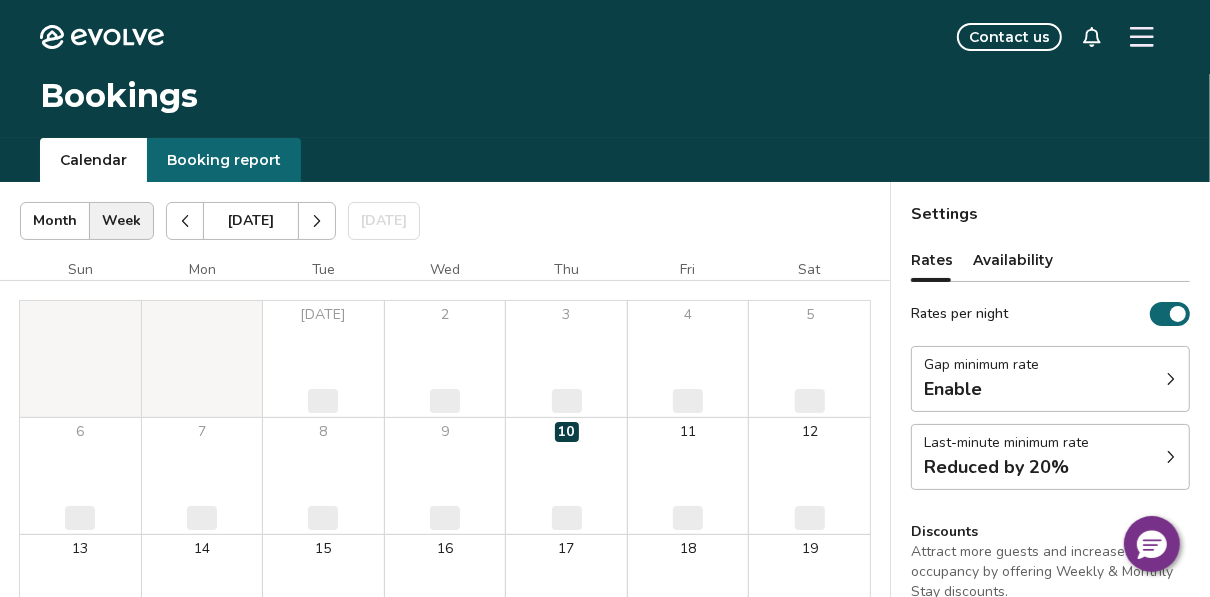 click 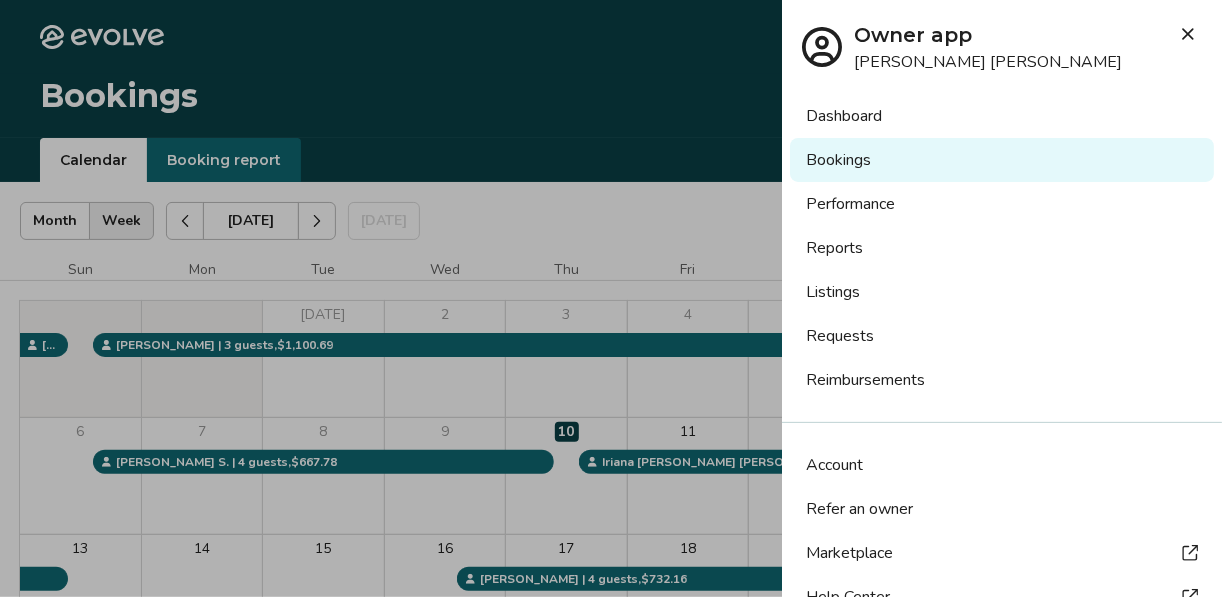 click on "Reports" at bounding box center (1002, 248) 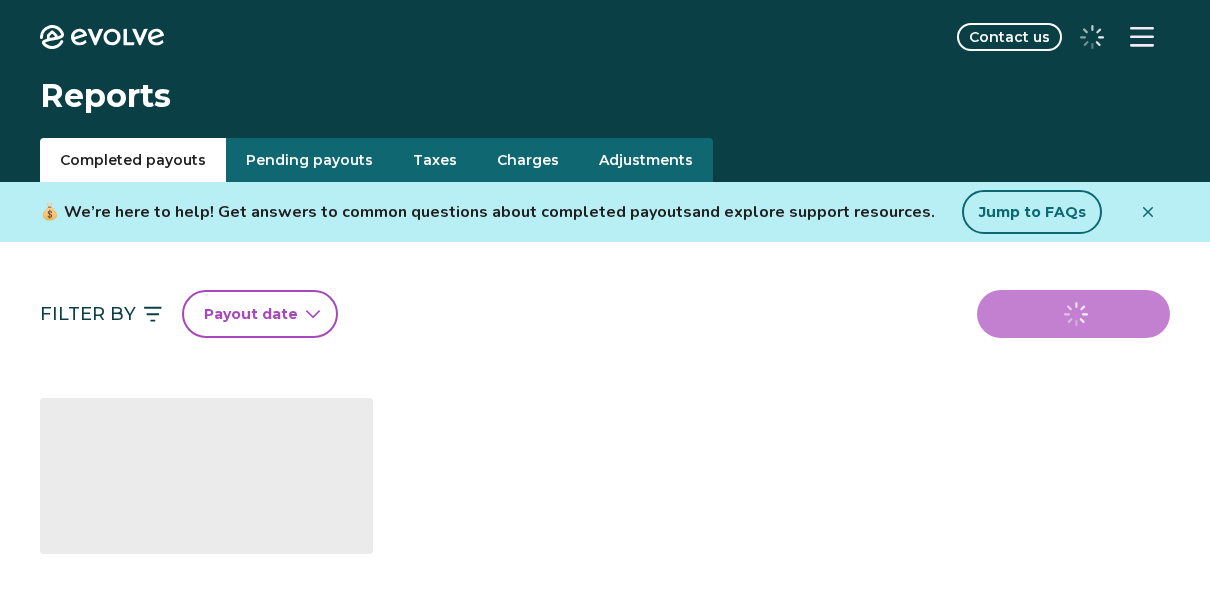 scroll, scrollTop: 0, scrollLeft: 0, axis: both 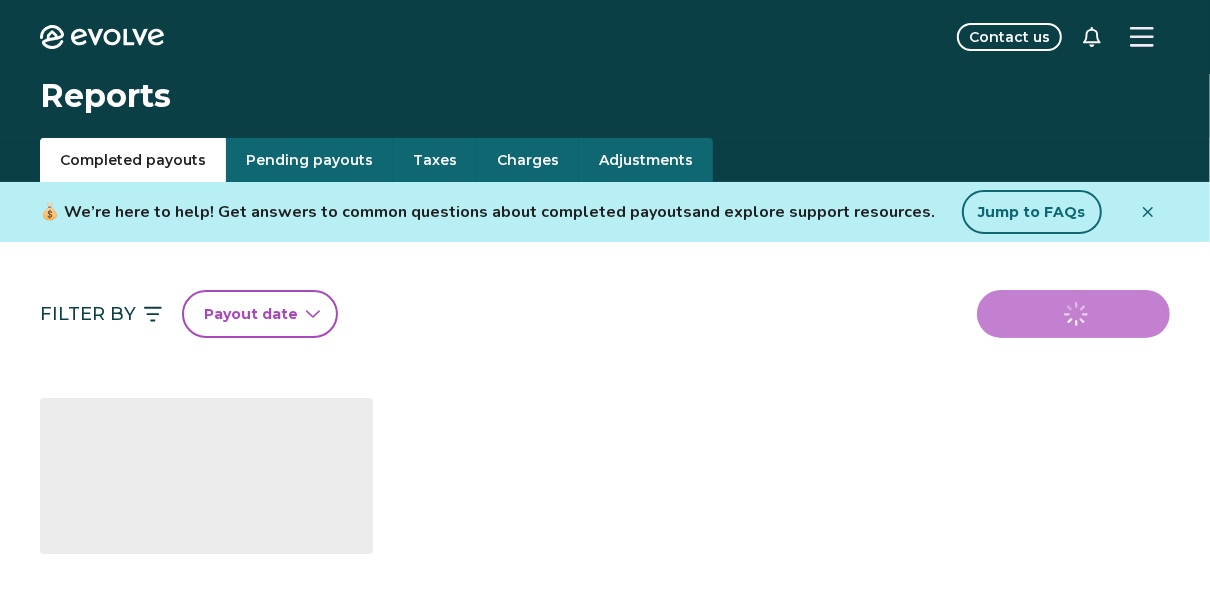 click on "Taxes" at bounding box center (435, 160) 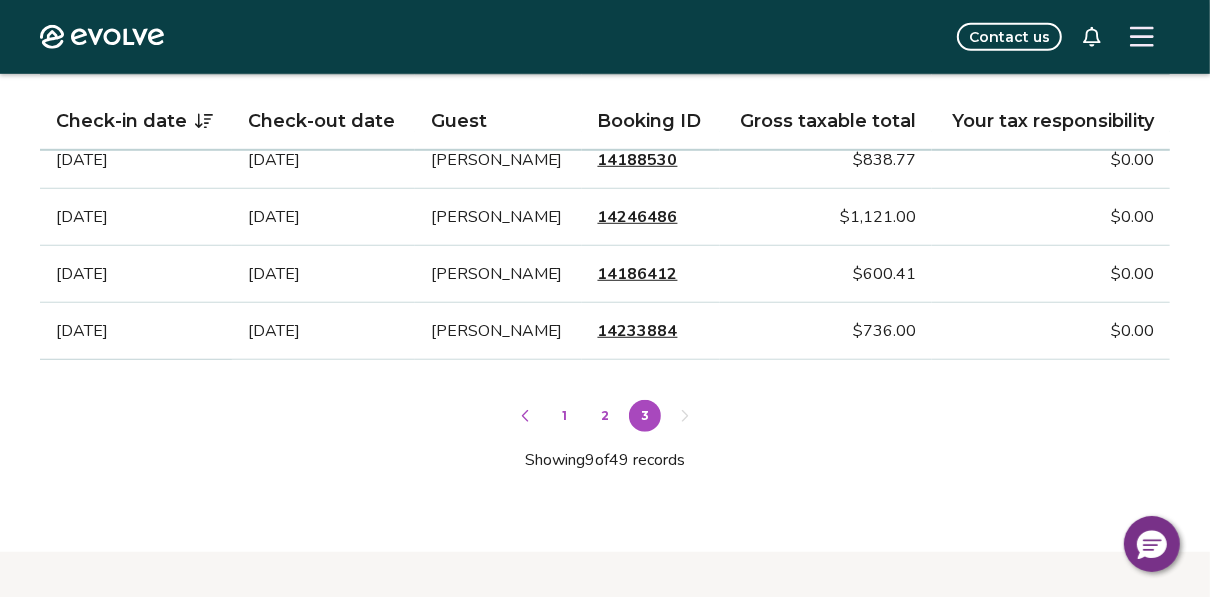 scroll, scrollTop: 880, scrollLeft: 0, axis: vertical 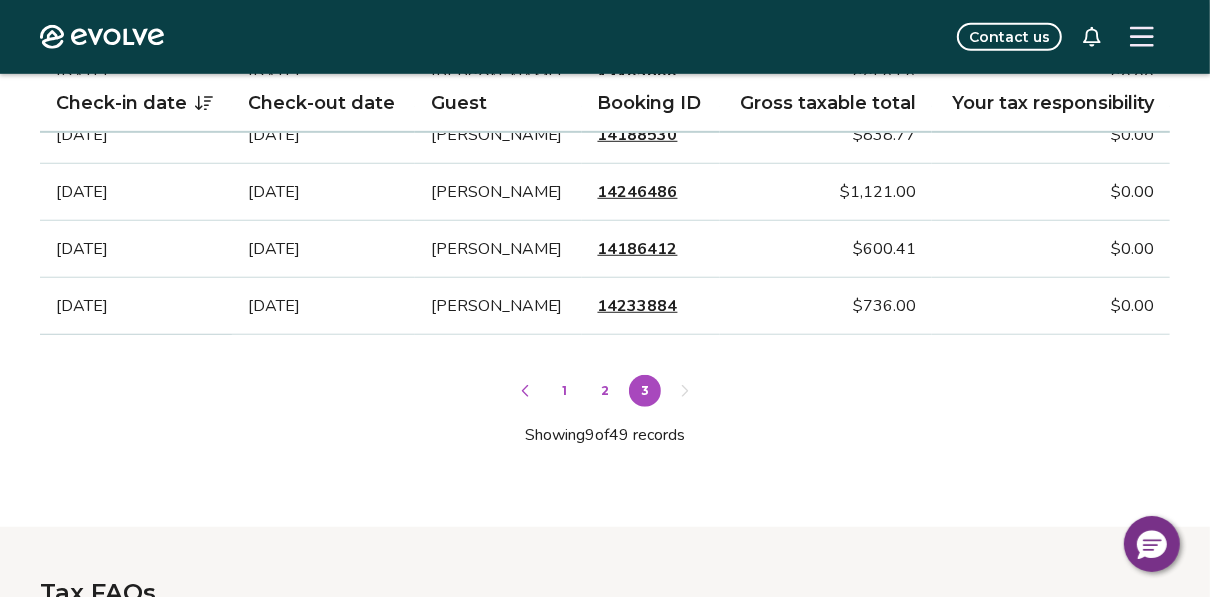 click on "1" at bounding box center (565, 391) 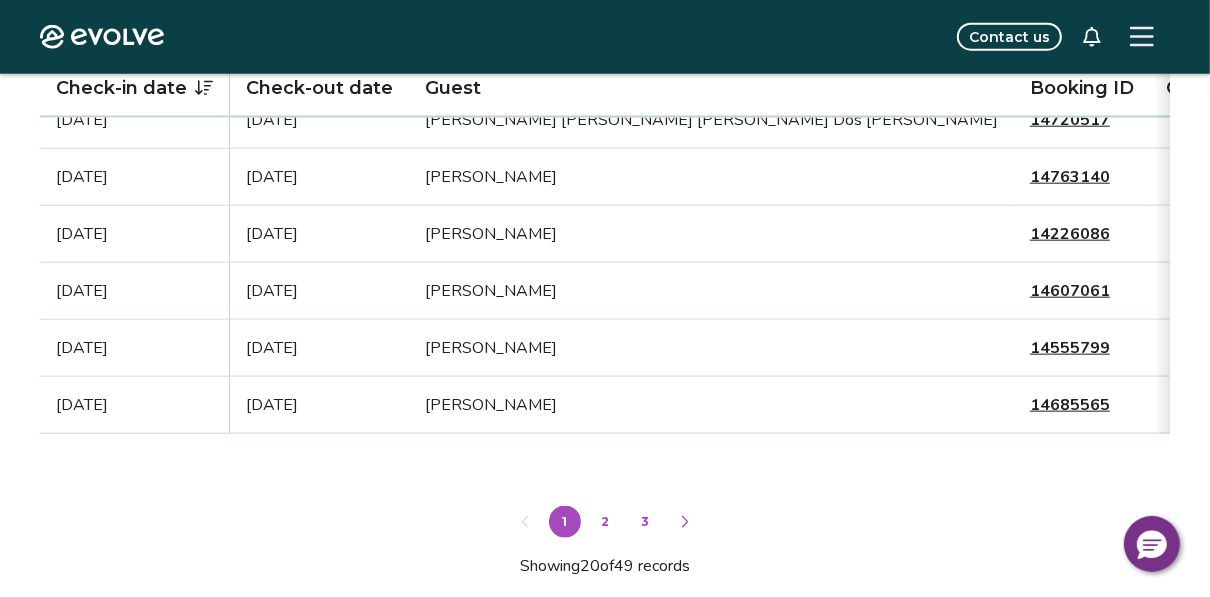 scroll, scrollTop: 1409, scrollLeft: 0, axis: vertical 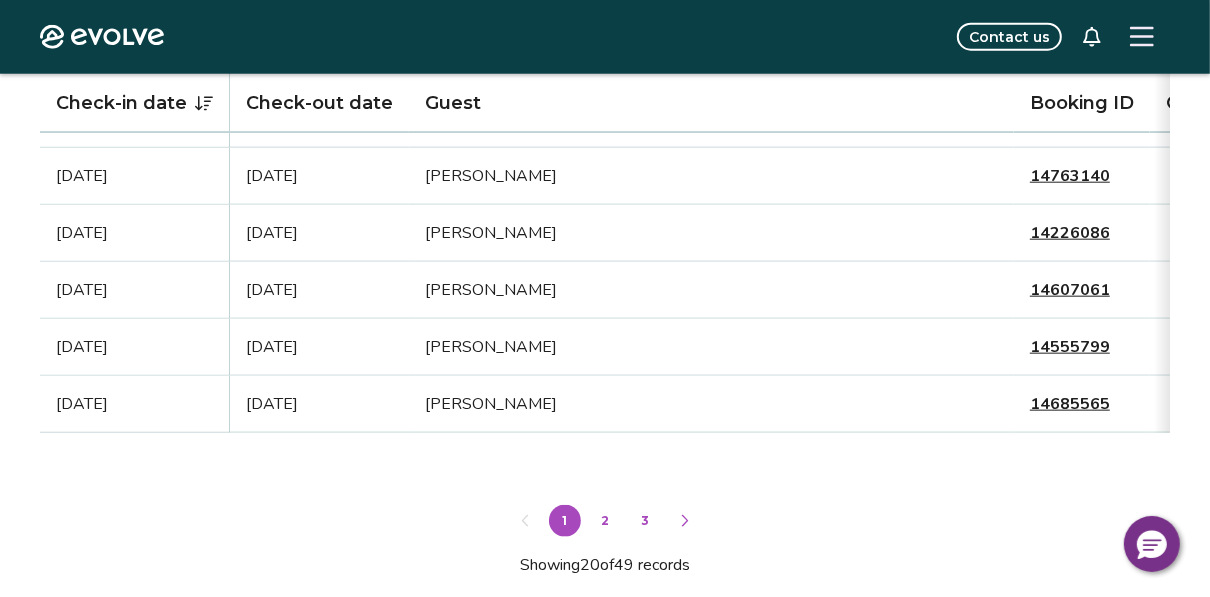 click on "2" at bounding box center [605, 521] 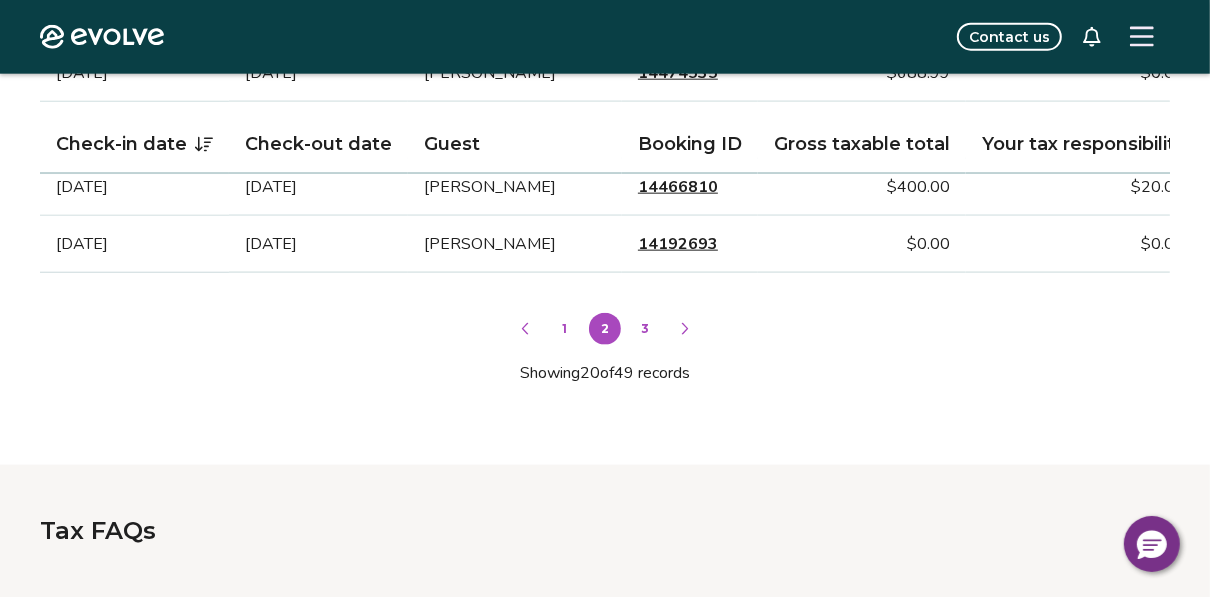 scroll, scrollTop: 1649, scrollLeft: 0, axis: vertical 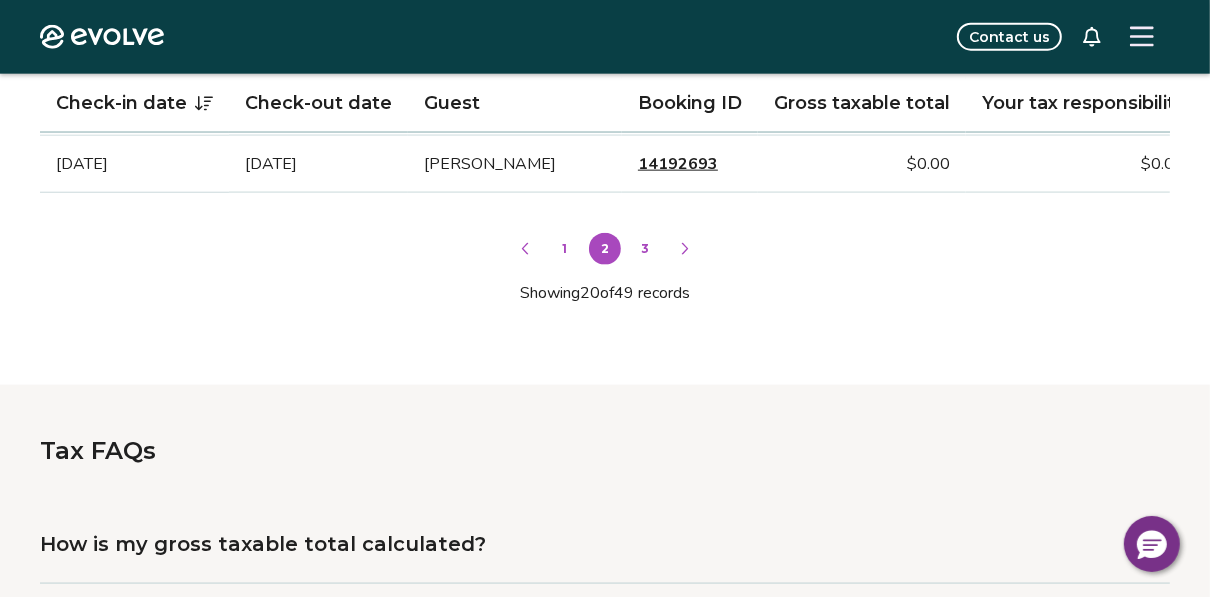 click on "3" at bounding box center [645, 249] 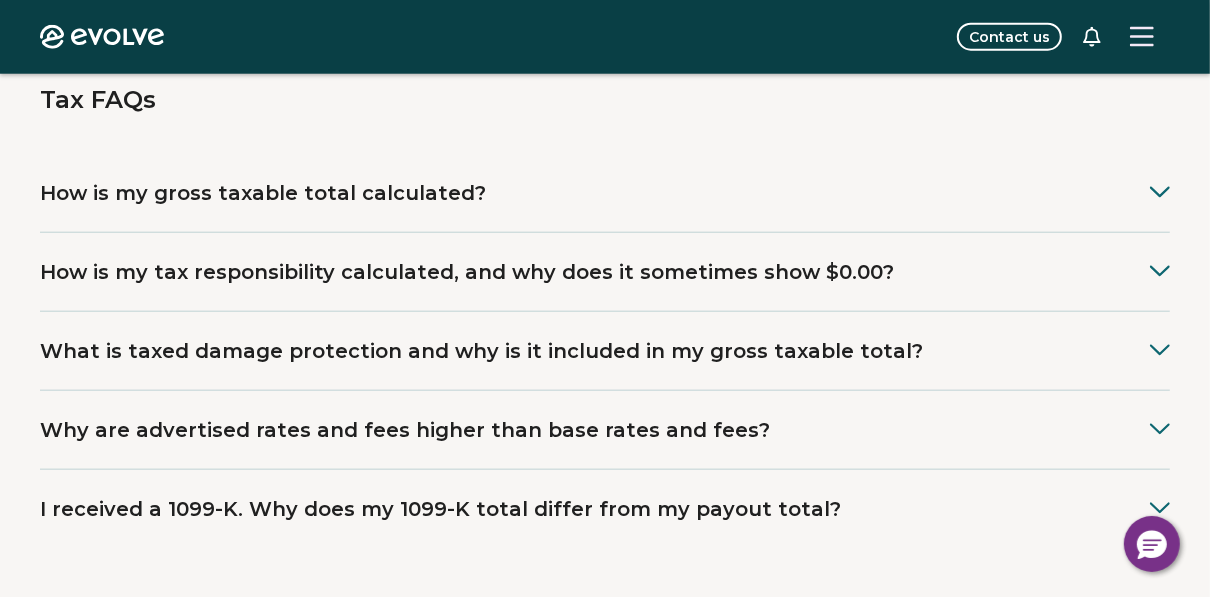 scroll, scrollTop: 1009, scrollLeft: 0, axis: vertical 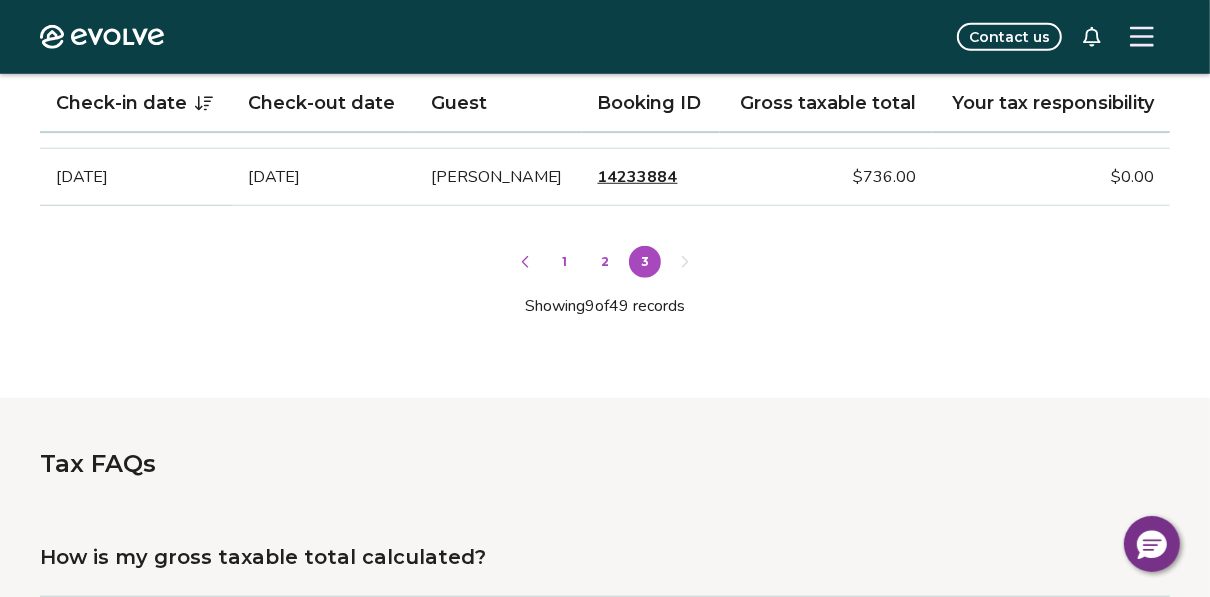 click on "1" at bounding box center [565, 262] 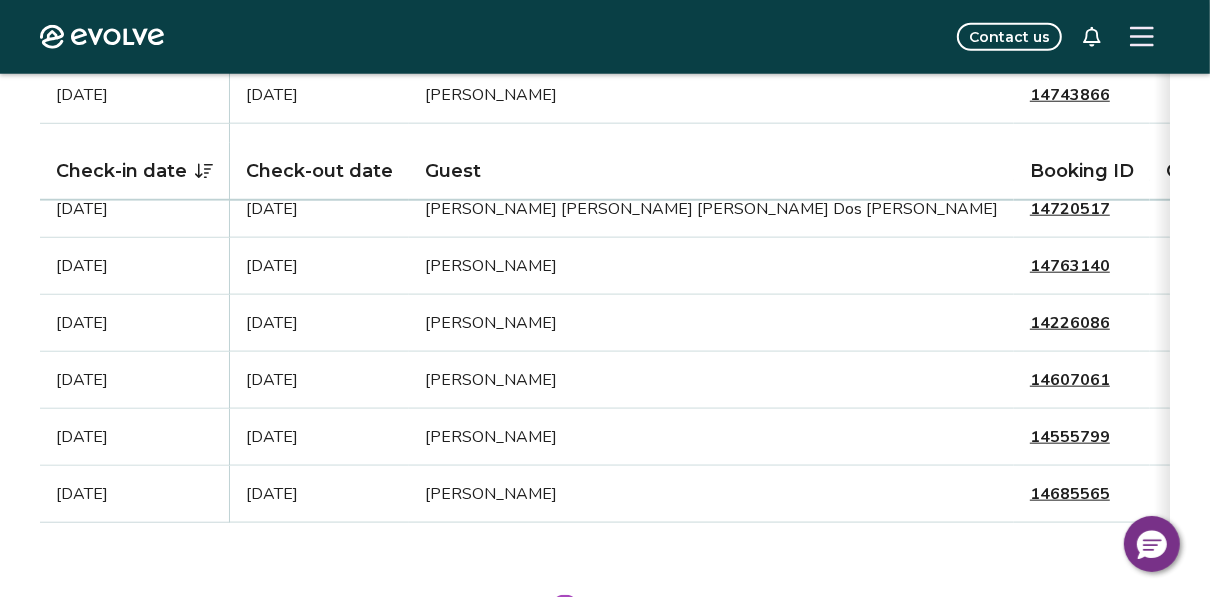 scroll, scrollTop: 1409, scrollLeft: 0, axis: vertical 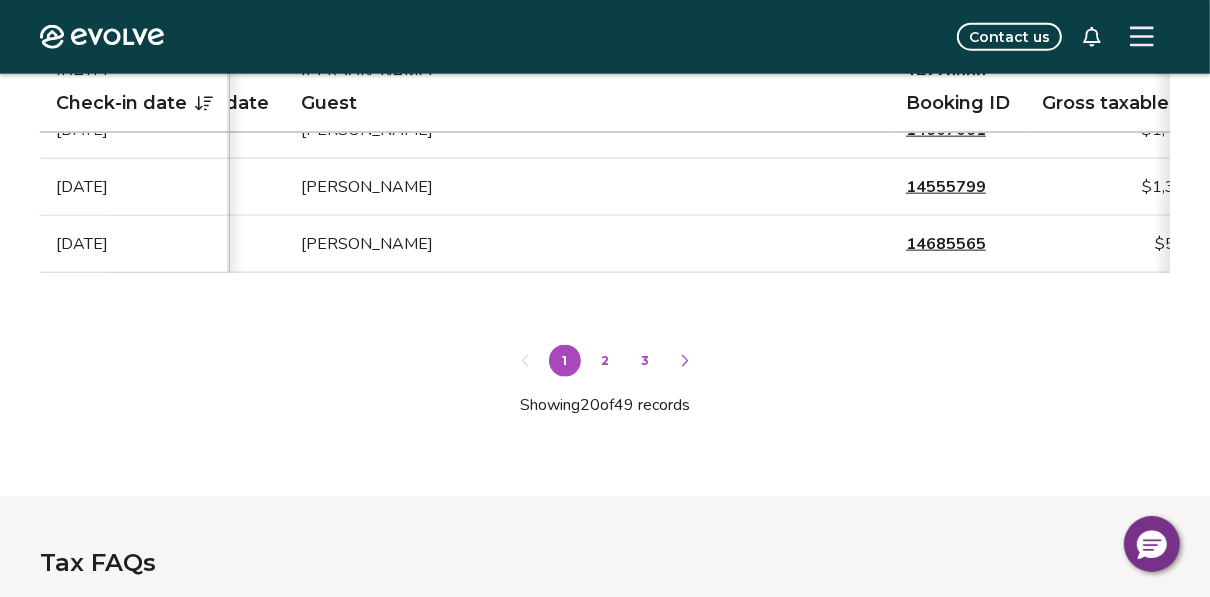 click on "2" at bounding box center (605, 361) 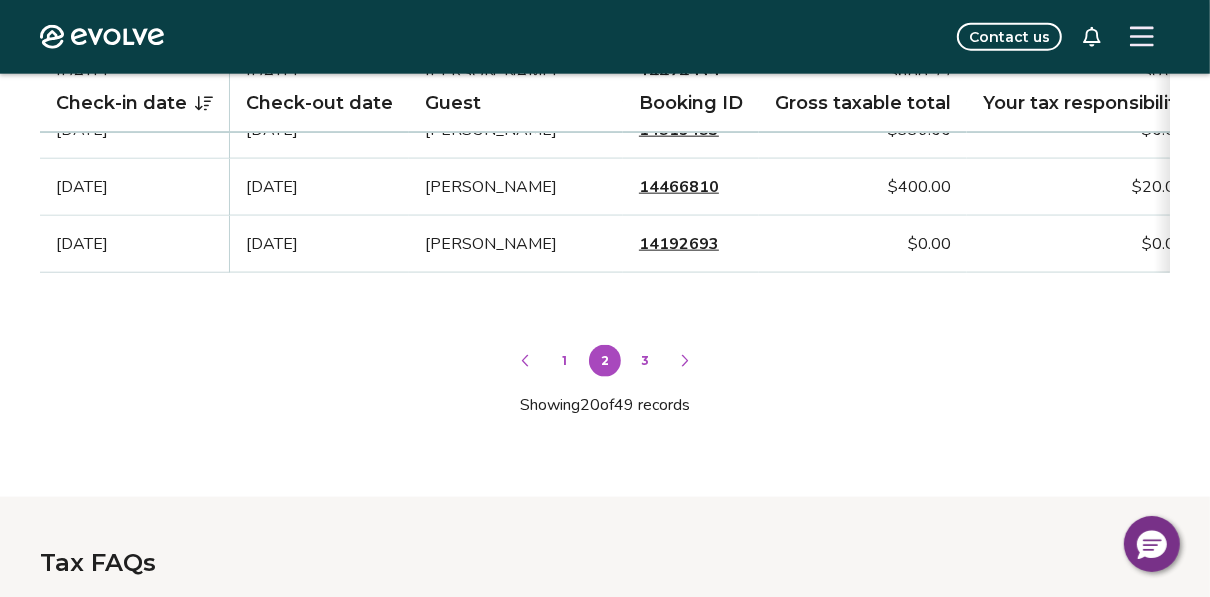 scroll, scrollTop: 0, scrollLeft: 0, axis: both 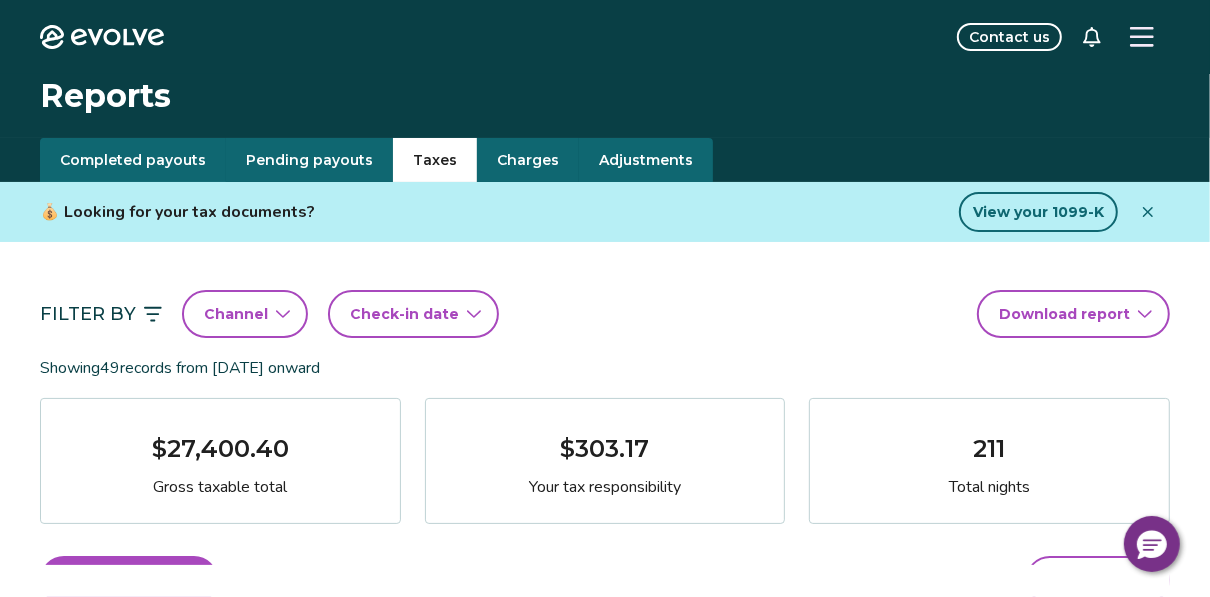 click 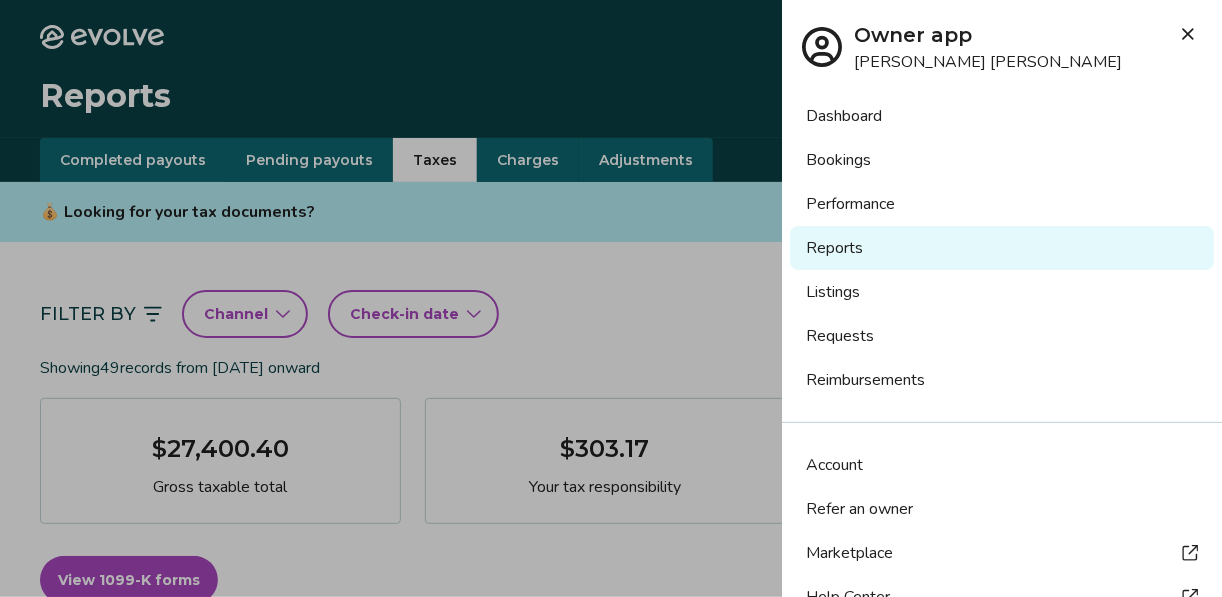 click on "Bookings" at bounding box center (1002, 160) 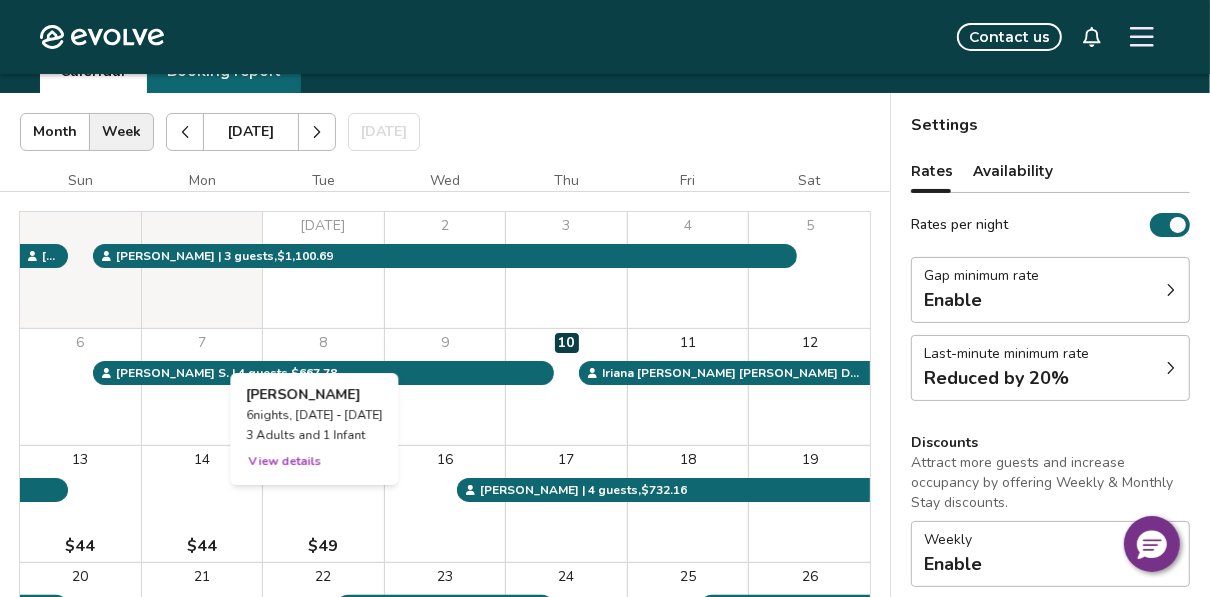 scroll, scrollTop: 240, scrollLeft: 0, axis: vertical 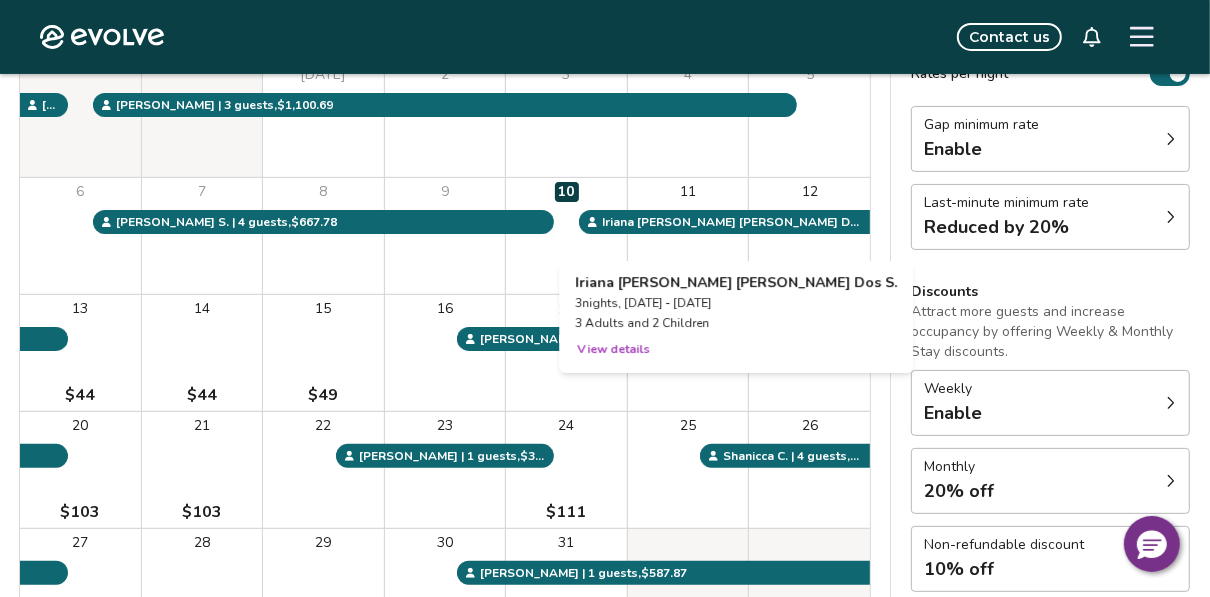 click on "View details" at bounding box center [613, 349] 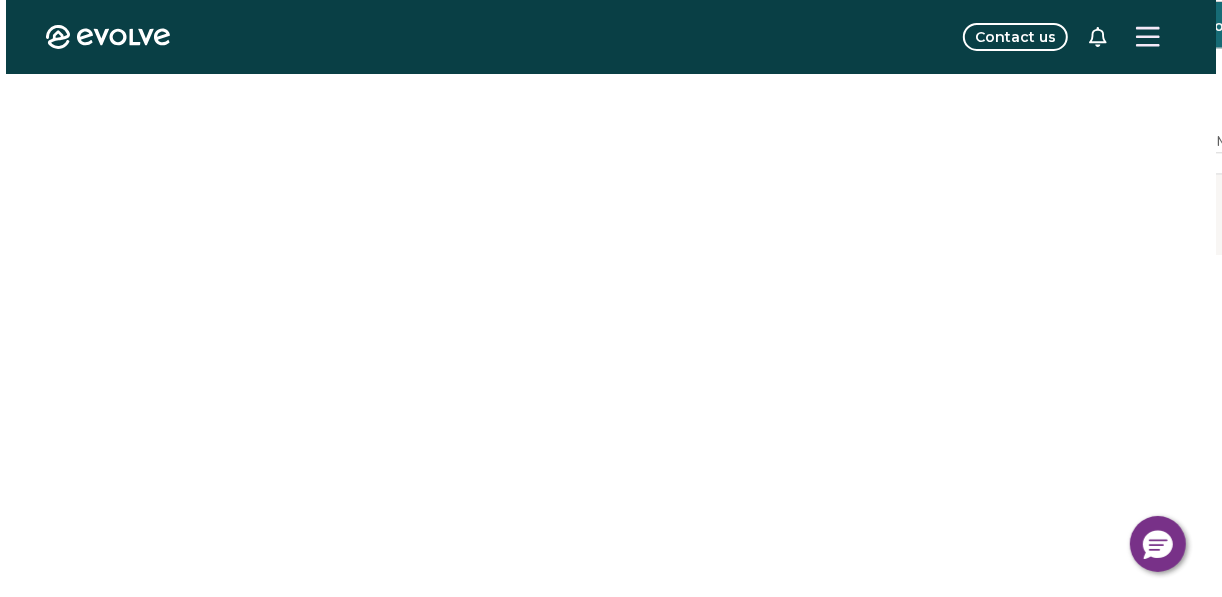 scroll, scrollTop: 0, scrollLeft: 0, axis: both 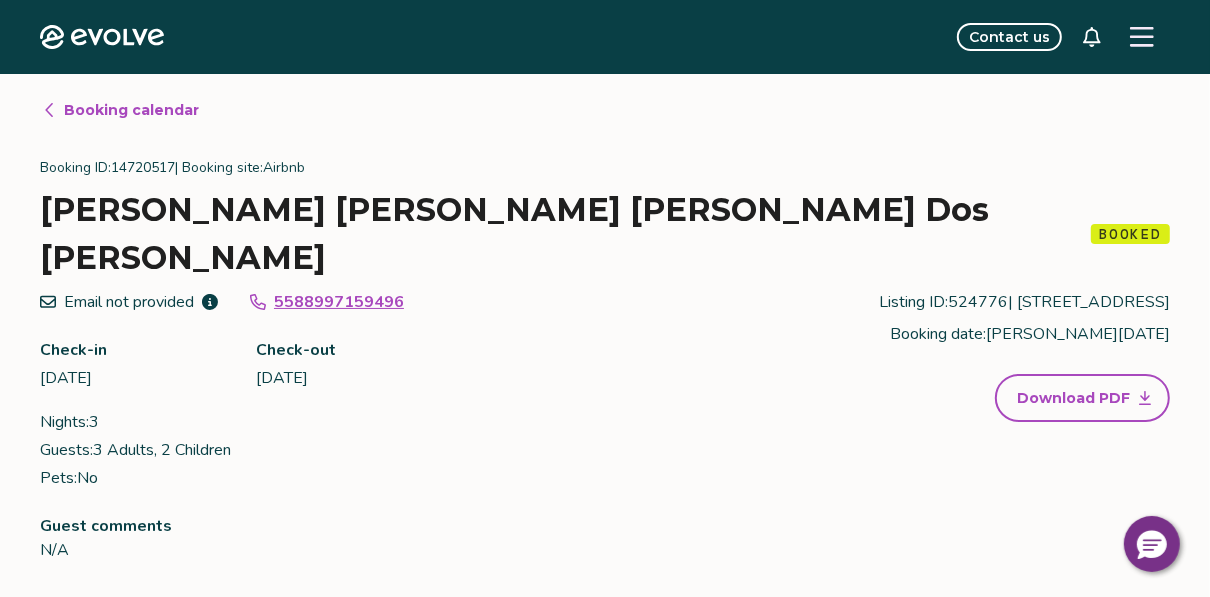 click on "5588997159496" at bounding box center [339, 302] 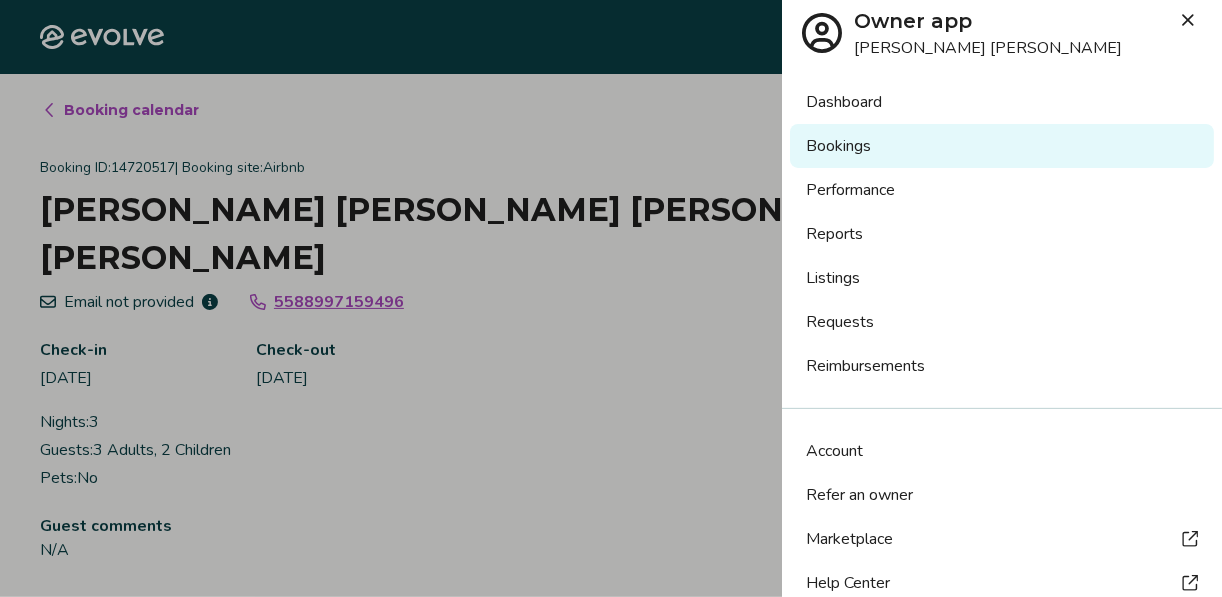 scroll, scrollTop: 0, scrollLeft: 0, axis: both 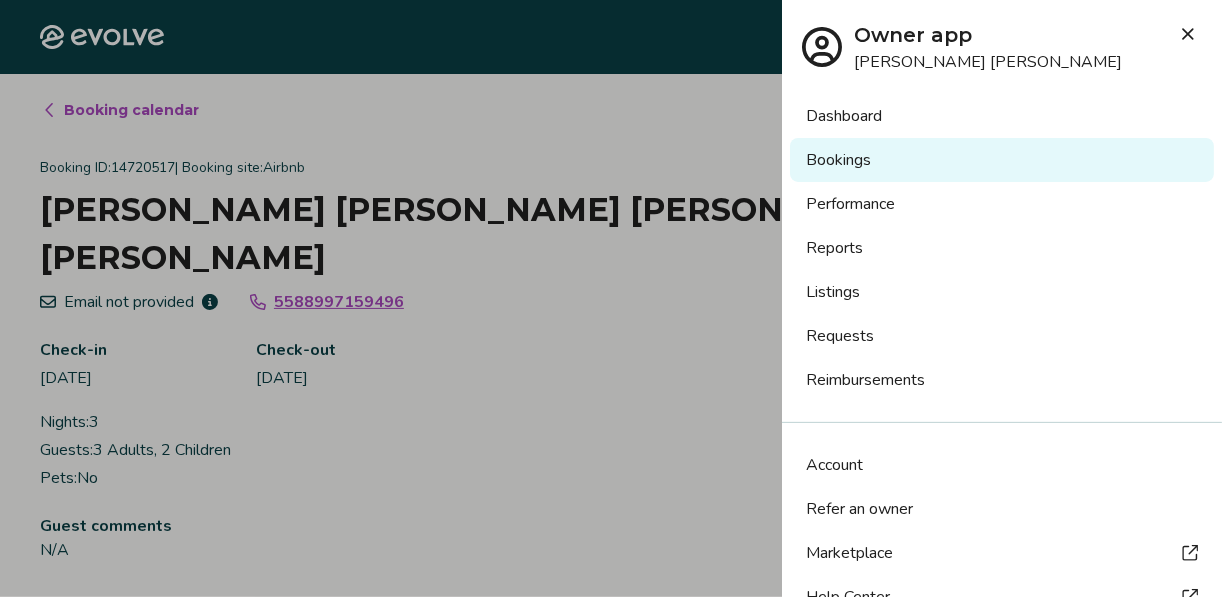 click 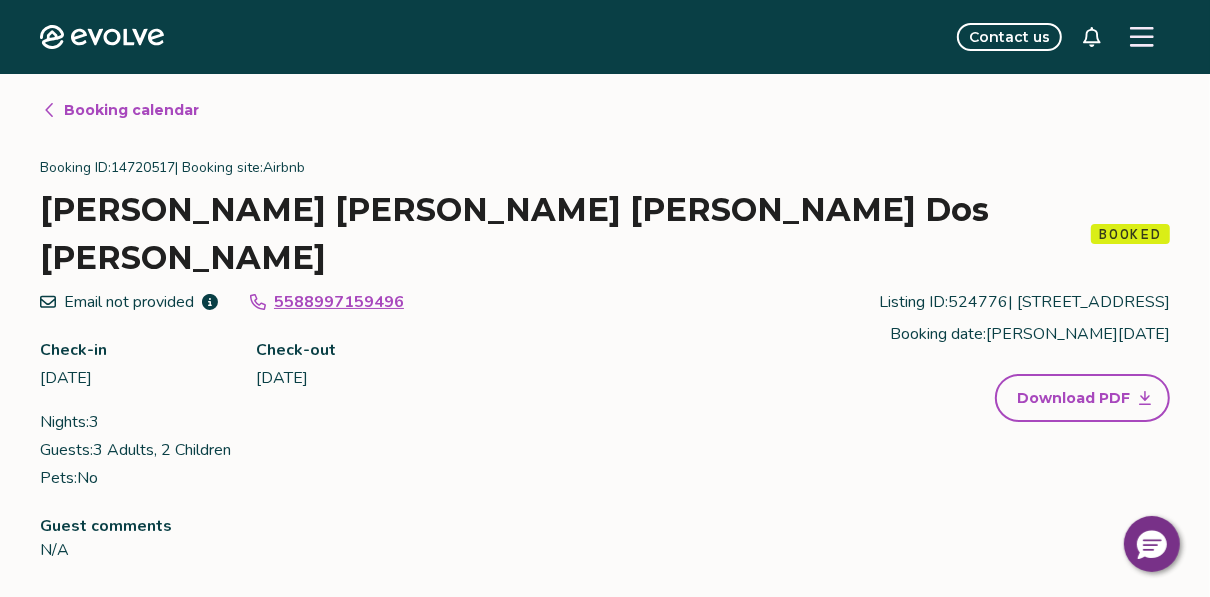 click 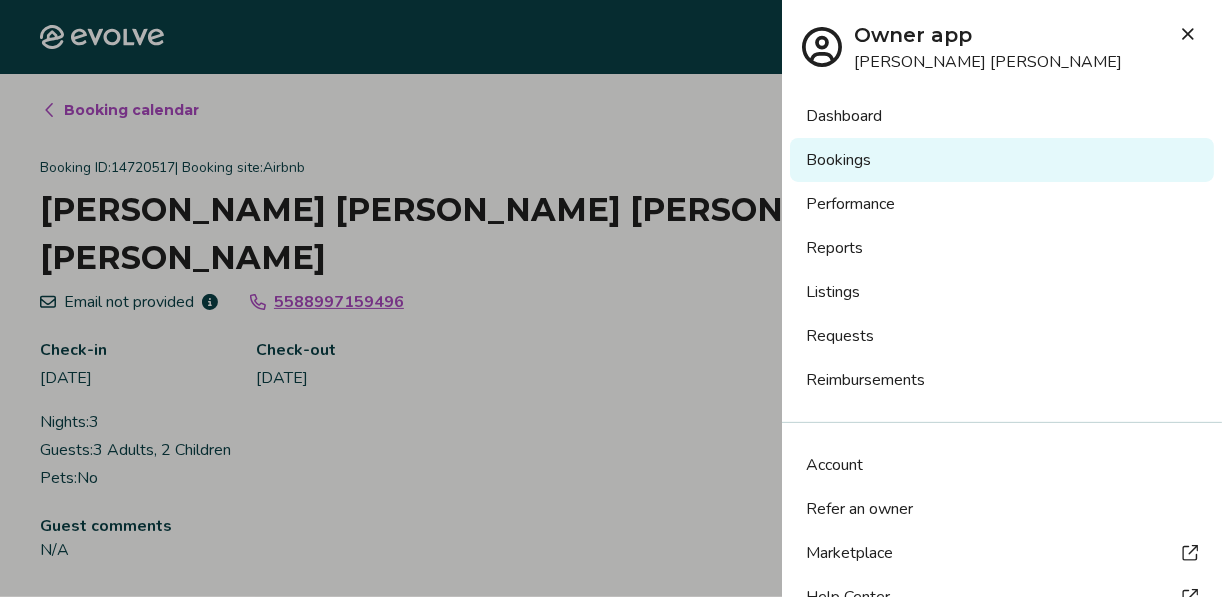 click on "Dashboard" at bounding box center [1002, 116] 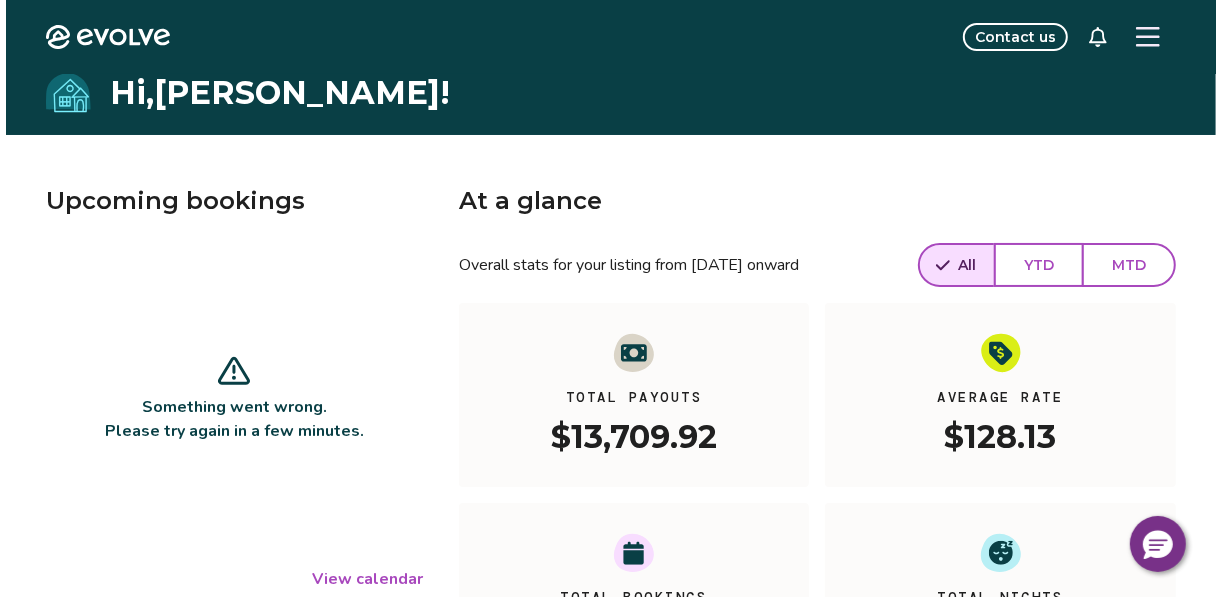 scroll, scrollTop: 0, scrollLeft: 0, axis: both 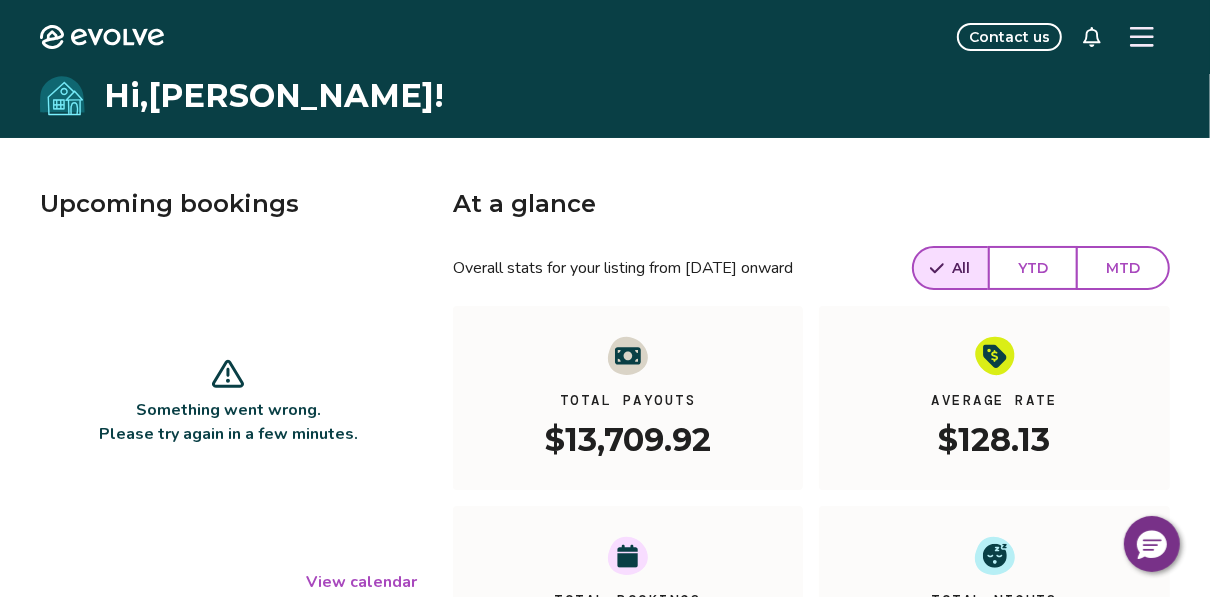 click 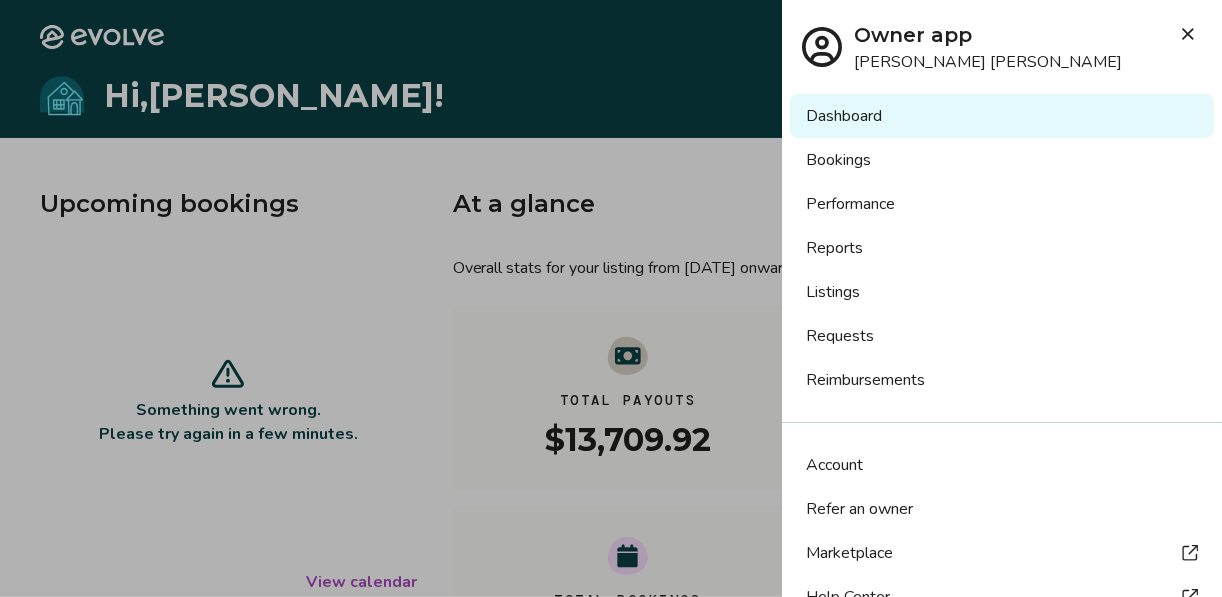click on "Performance" at bounding box center (1002, 204) 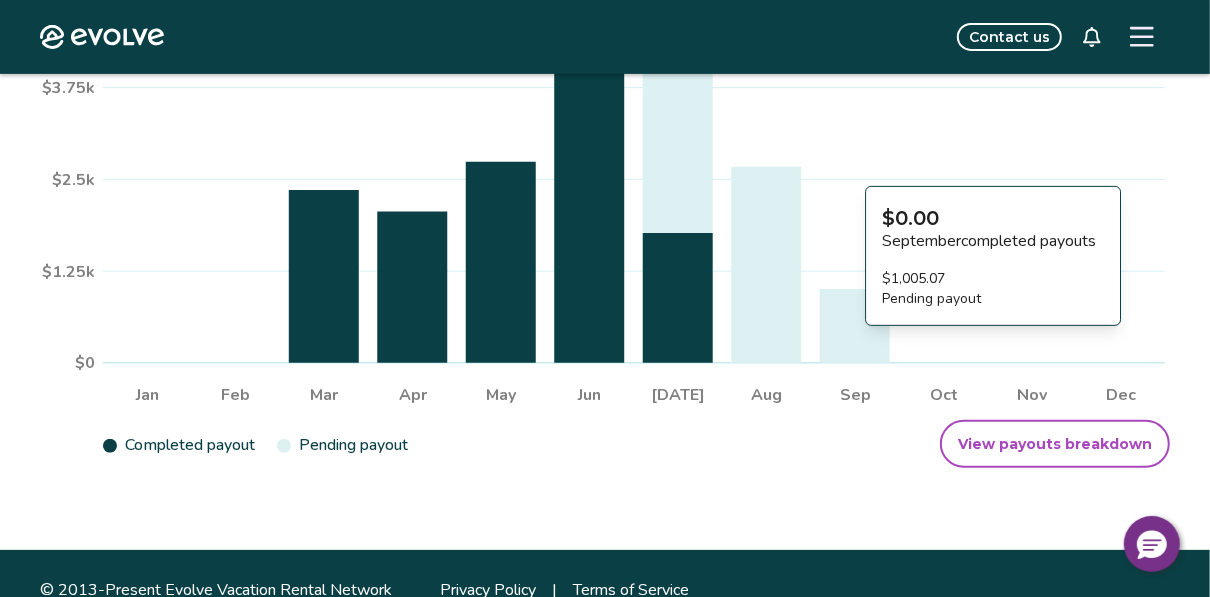 scroll, scrollTop: 547, scrollLeft: 0, axis: vertical 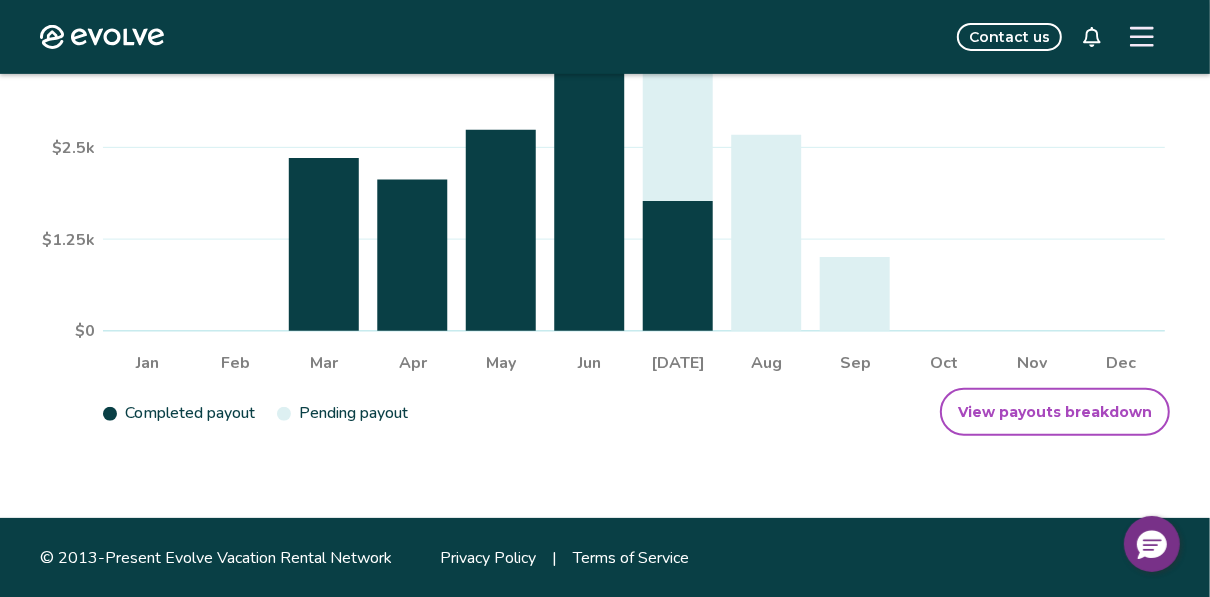 click on "View payouts breakdown" at bounding box center [1055, 412] 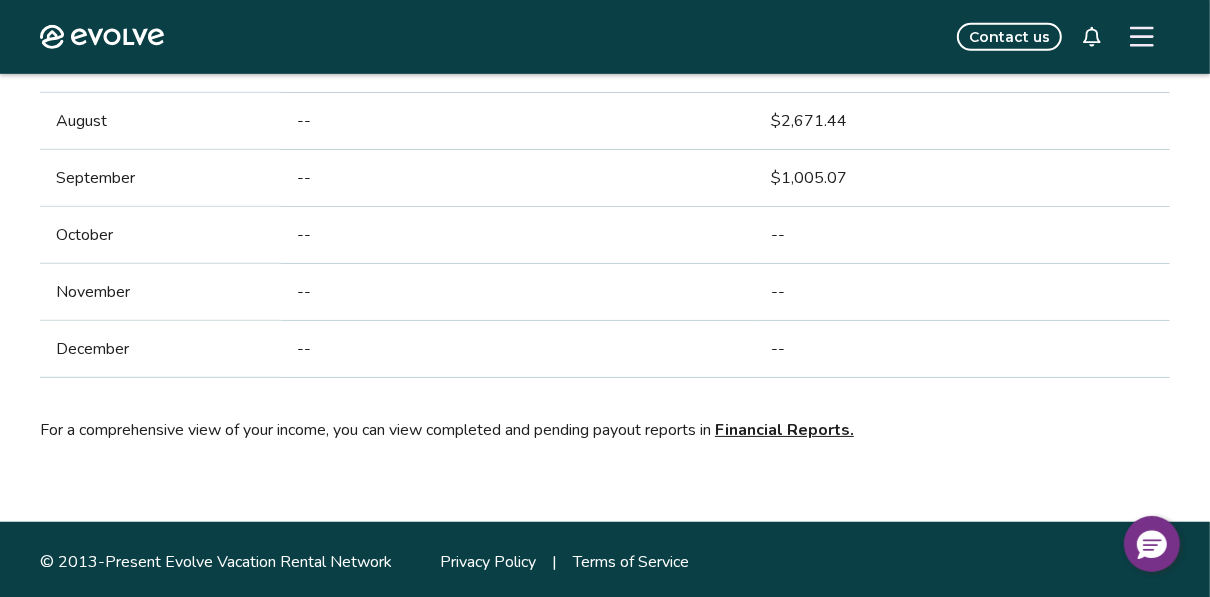 scroll, scrollTop: 0, scrollLeft: 0, axis: both 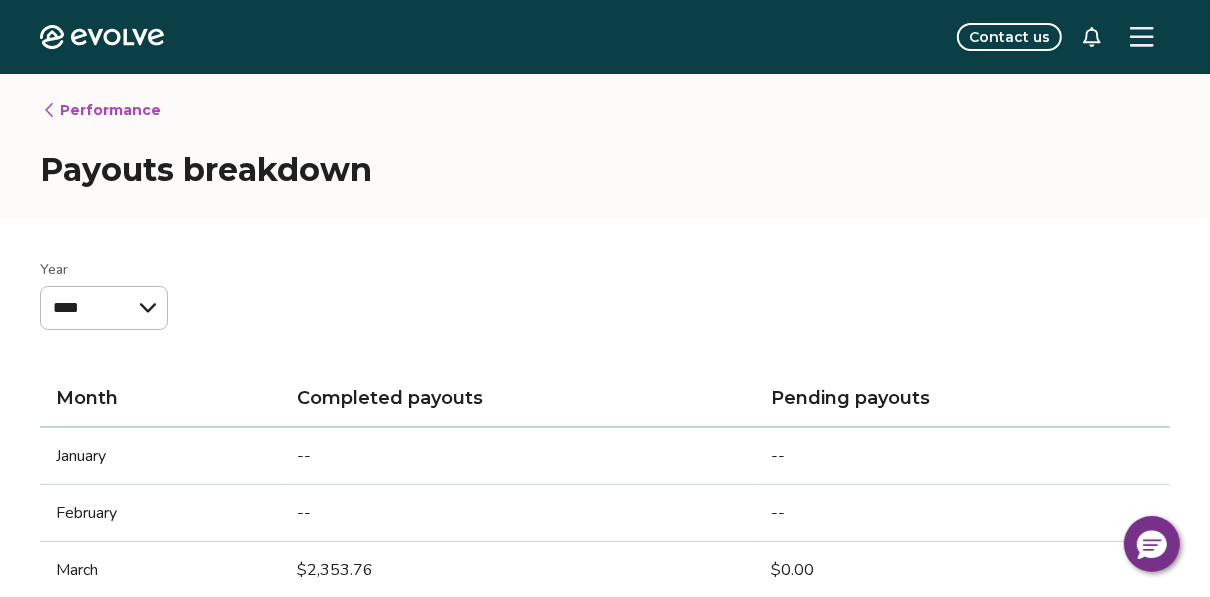 click 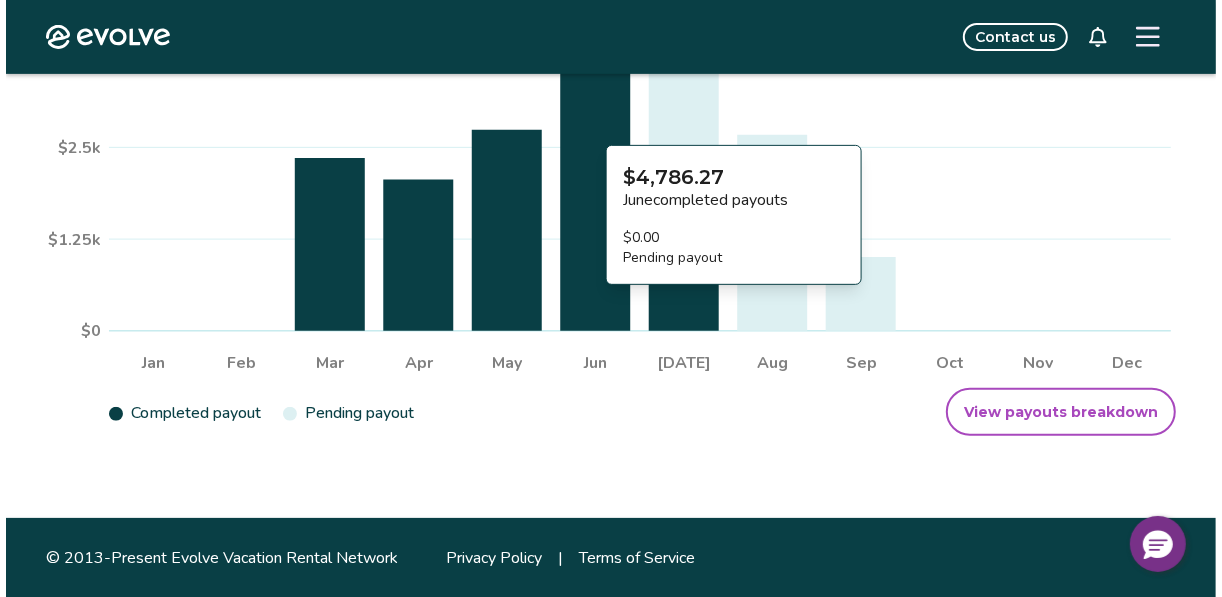 scroll, scrollTop: 0, scrollLeft: 0, axis: both 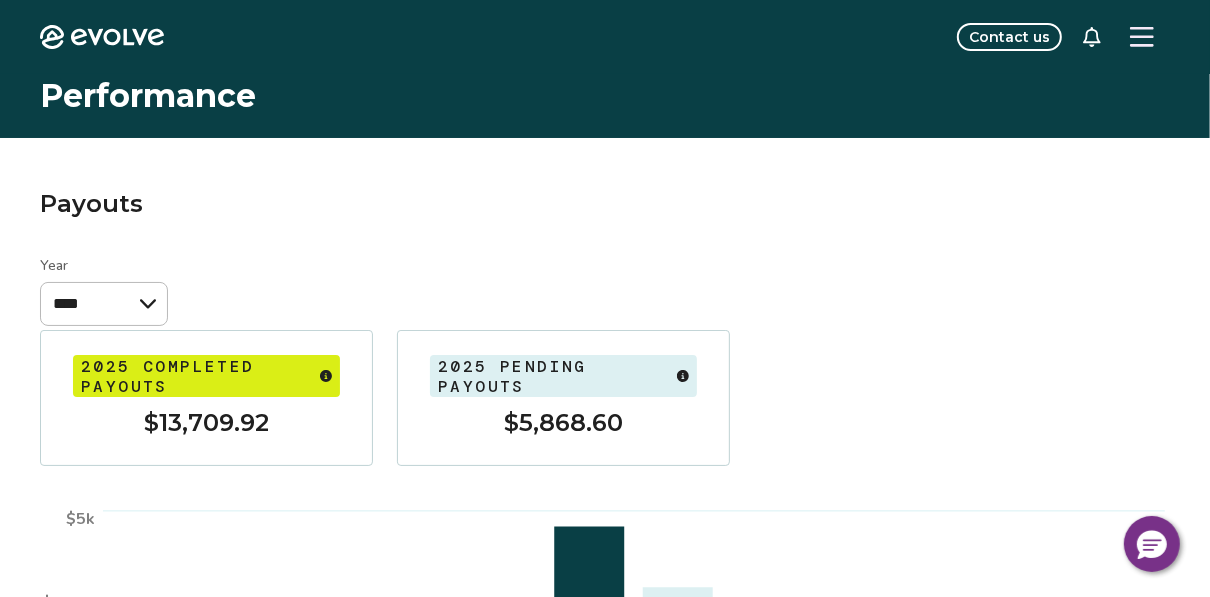 click 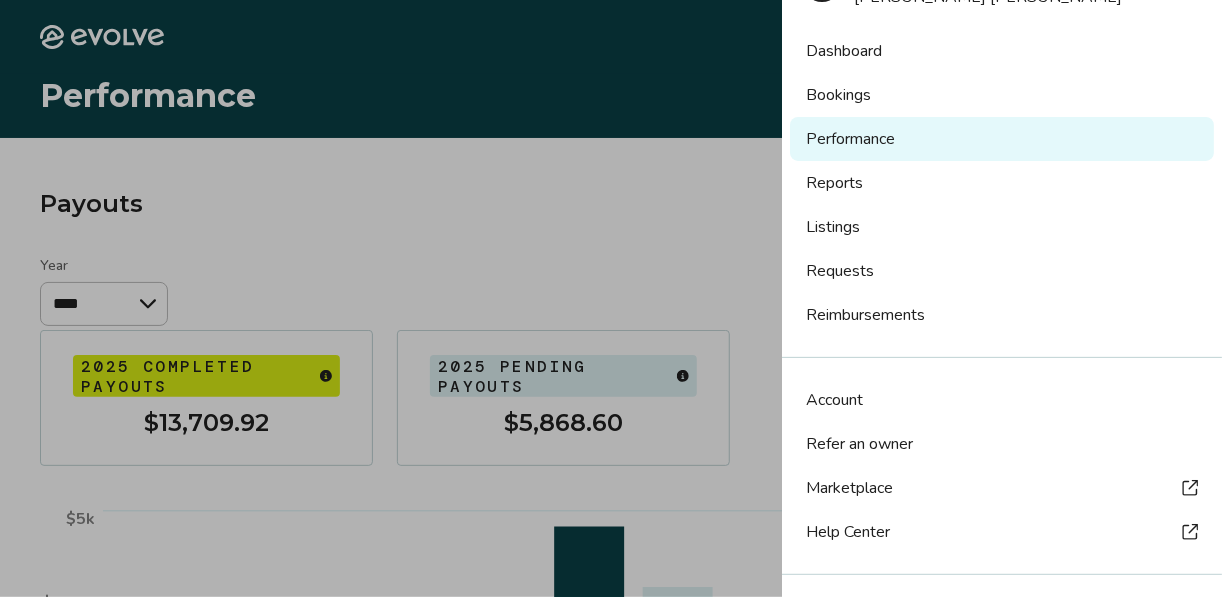 scroll, scrollTop: 0, scrollLeft: 0, axis: both 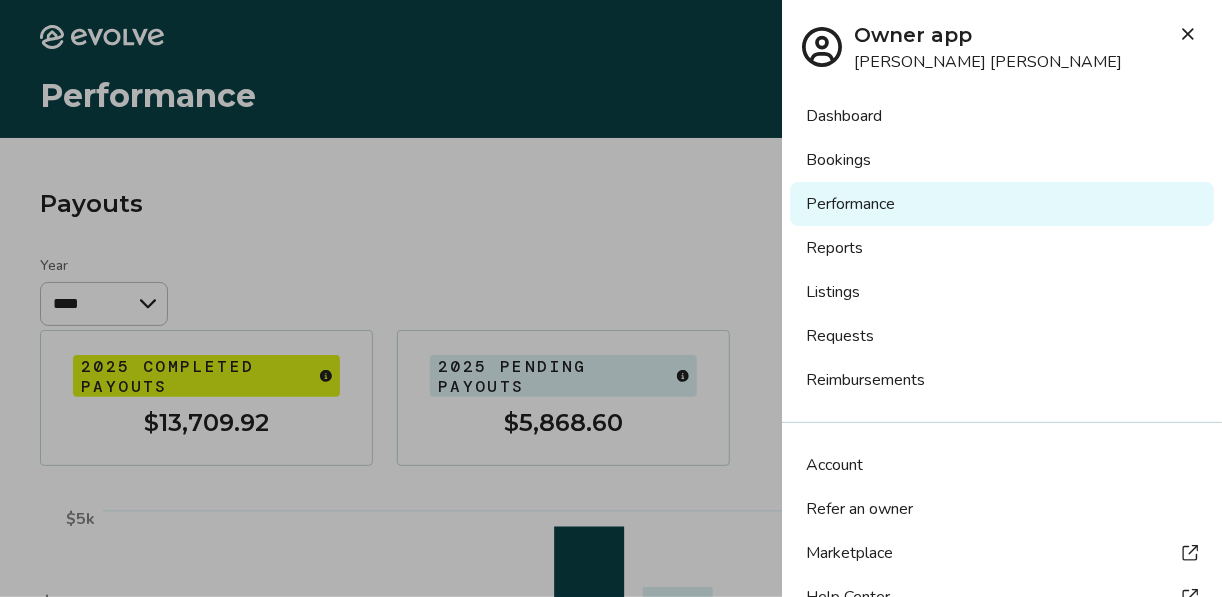 click on "Dashboard" at bounding box center [1002, 116] 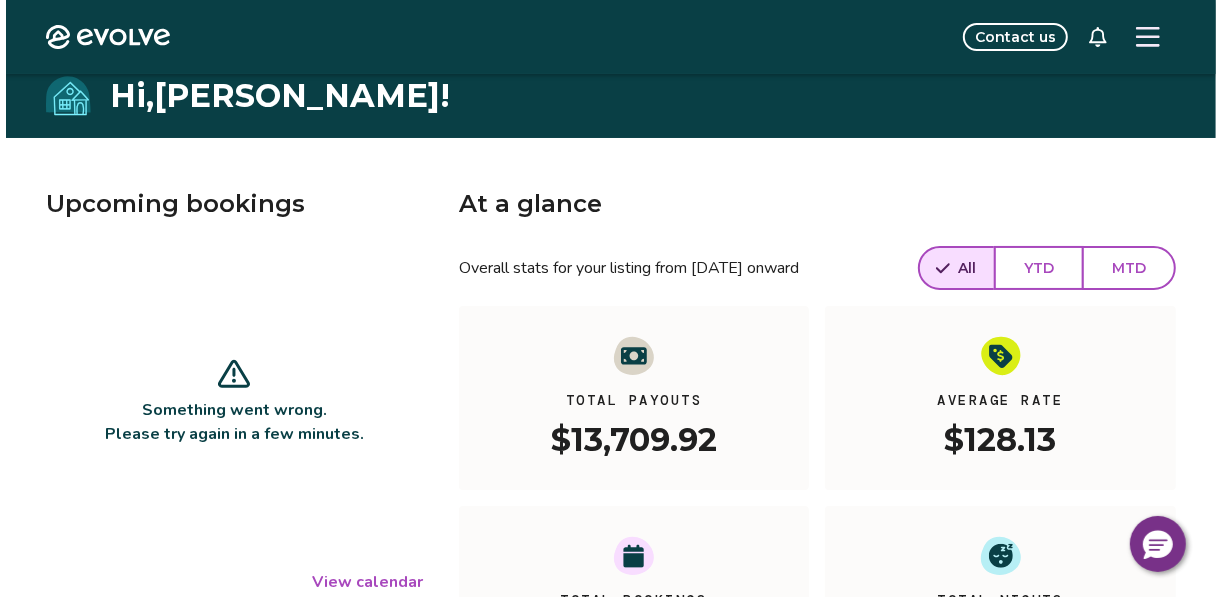 scroll, scrollTop: 240, scrollLeft: 0, axis: vertical 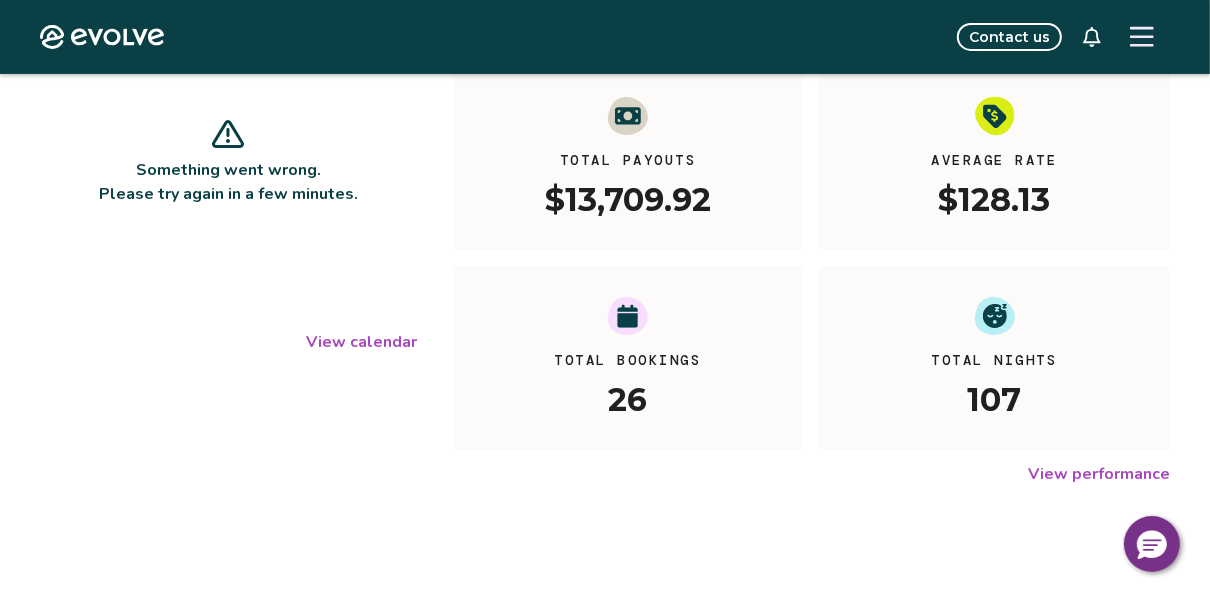 click 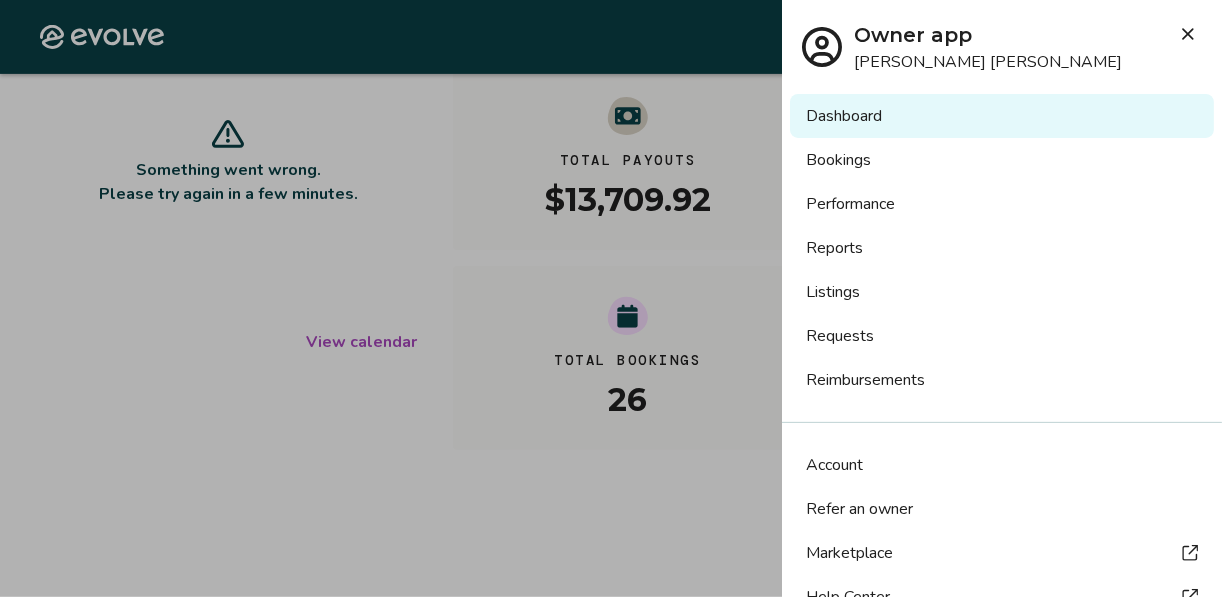 click on "Bookings" at bounding box center (1002, 160) 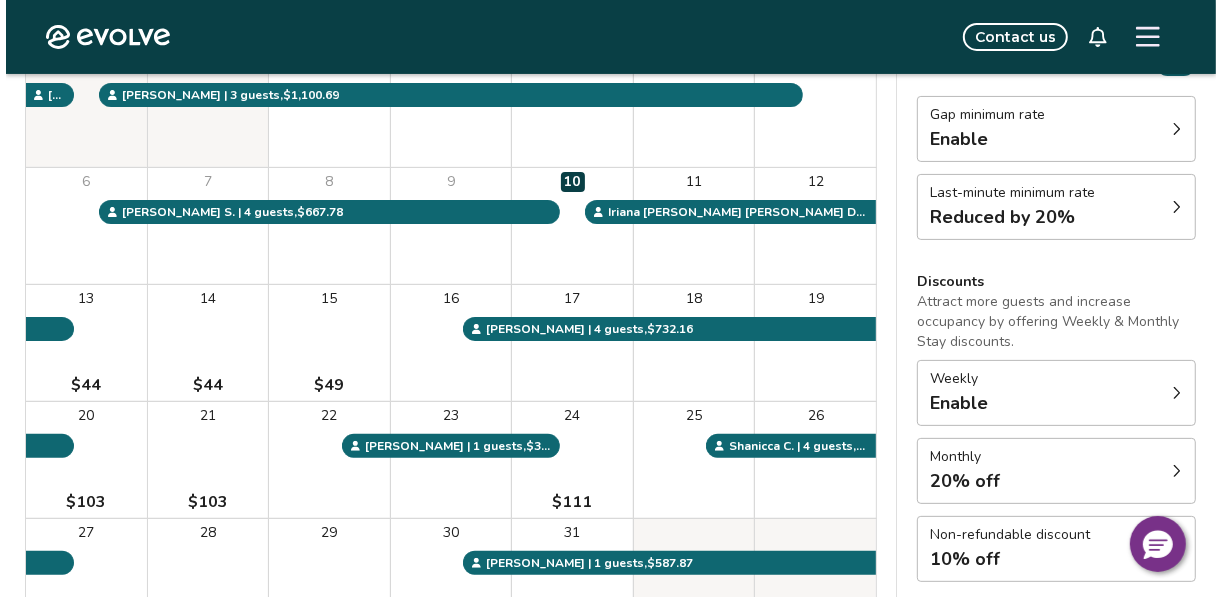 scroll, scrollTop: 0, scrollLeft: 0, axis: both 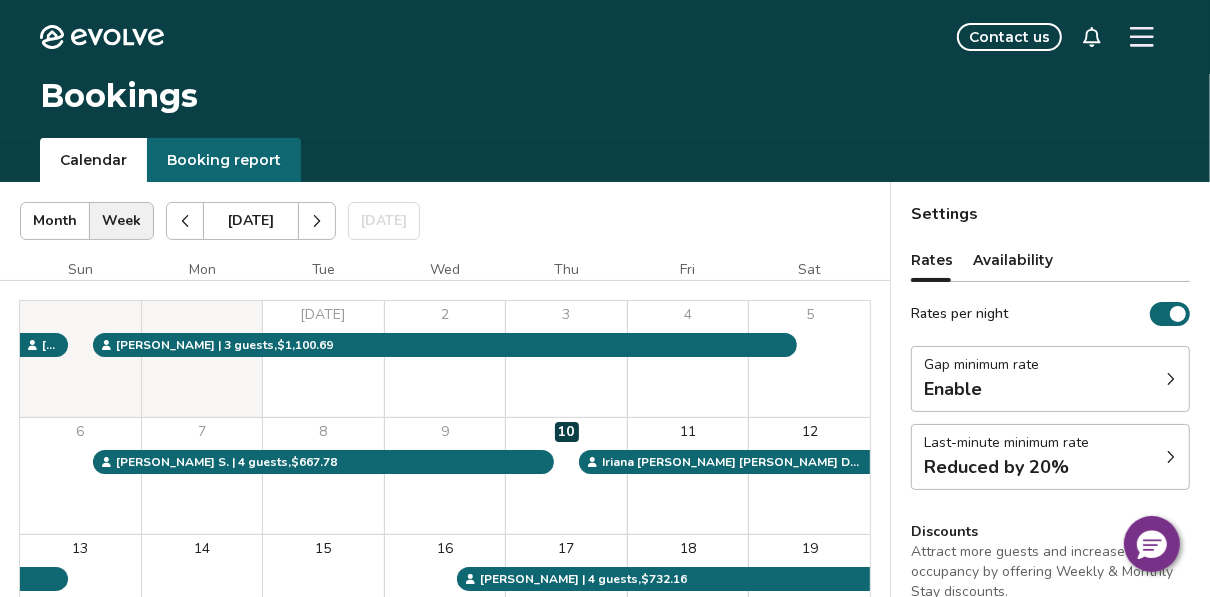 click 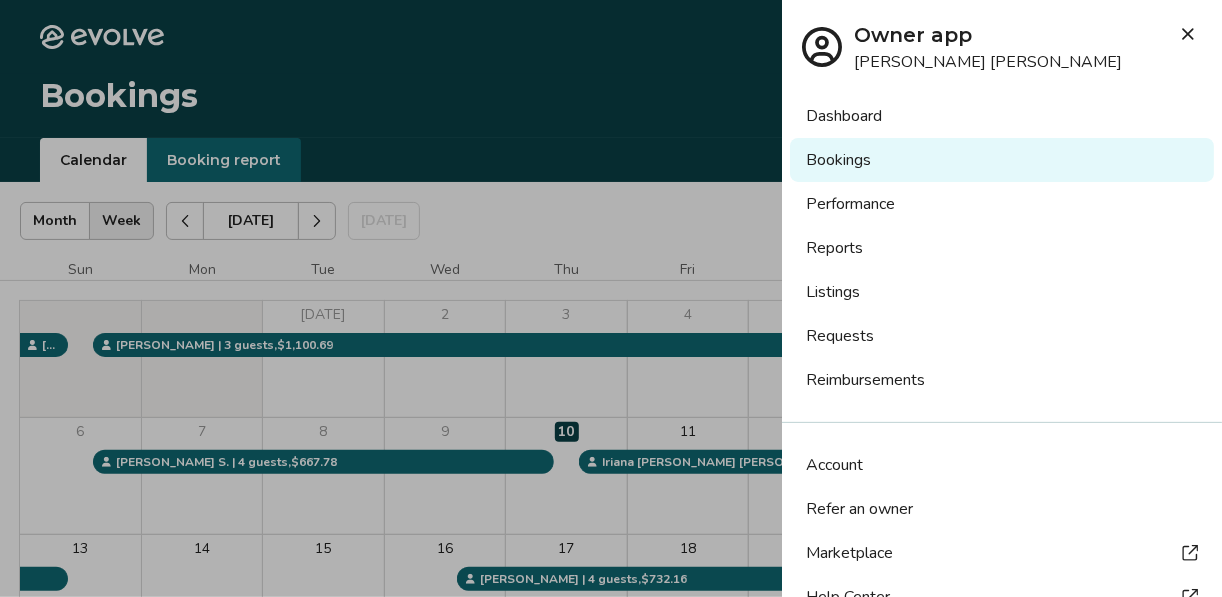 click on "Requests" at bounding box center (1002, 336) 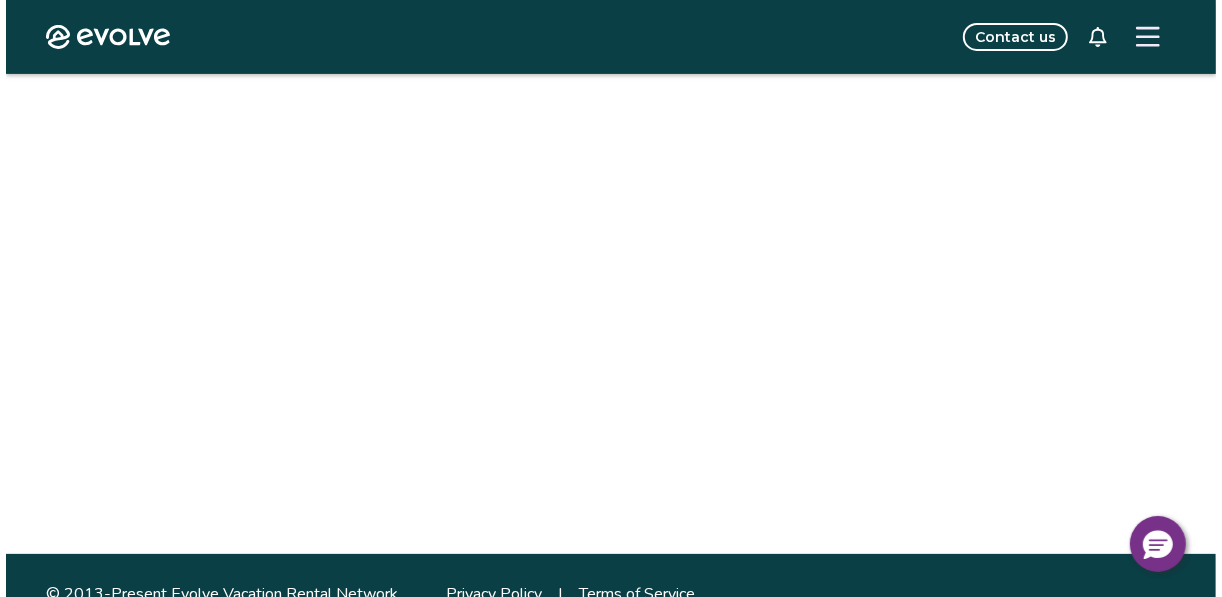 scroll, scrollTop: 0, scrollLeft: 0, axis: both 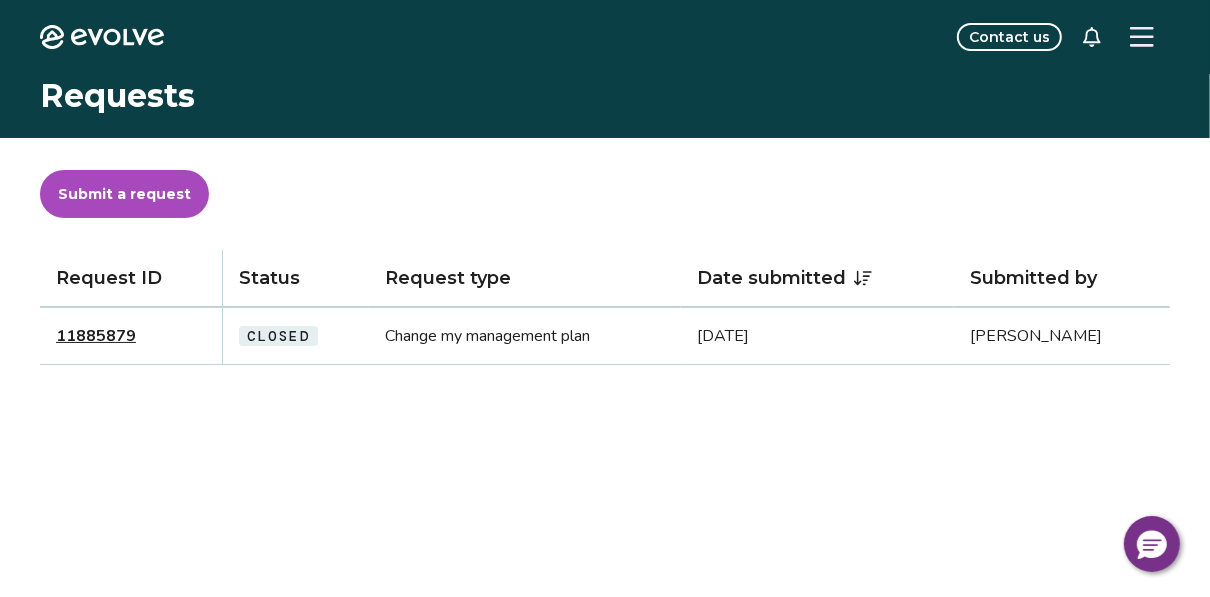 click 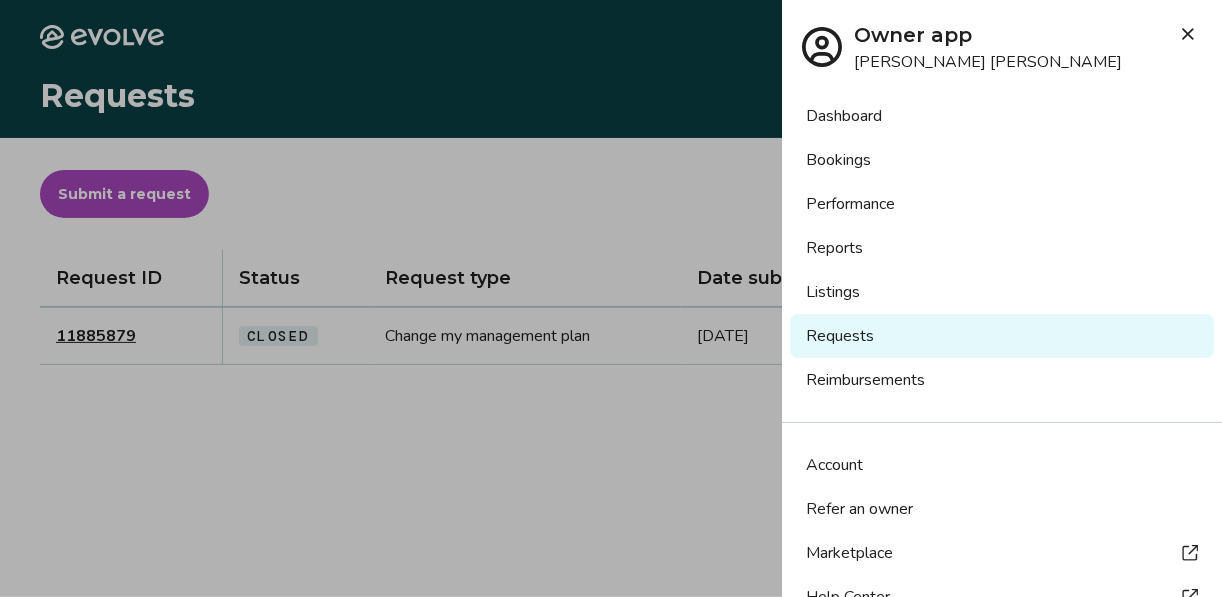 click on "Dashboard" at bounding box center (1002, 116) 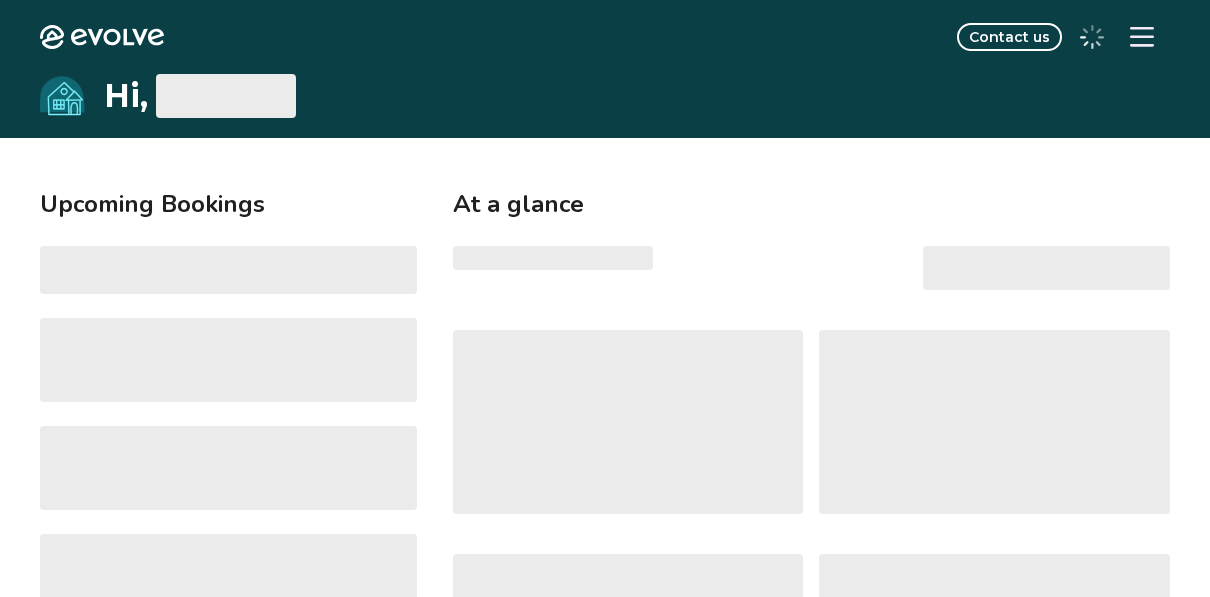 scroll, scrollTop: 0, scrollLeft: 0, axis: both 